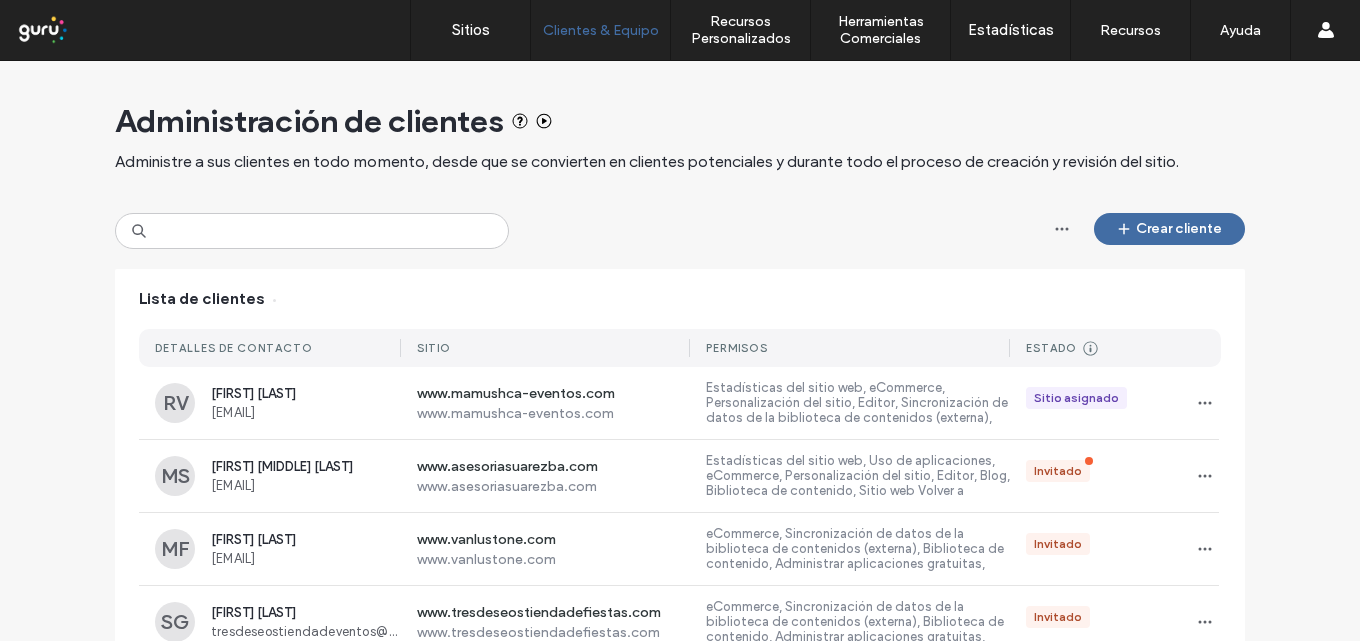 scroll, scrollTop: 0, scrollLeft: 0, axis: both 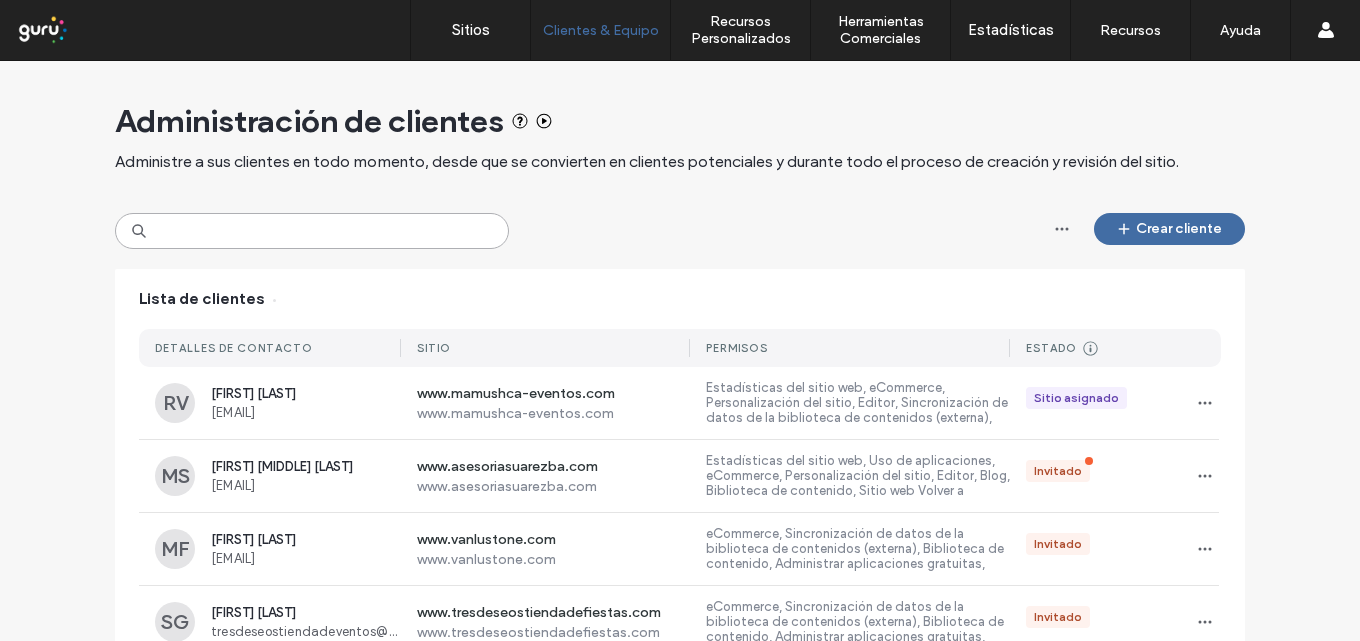 click at bounding box center [312, 231] 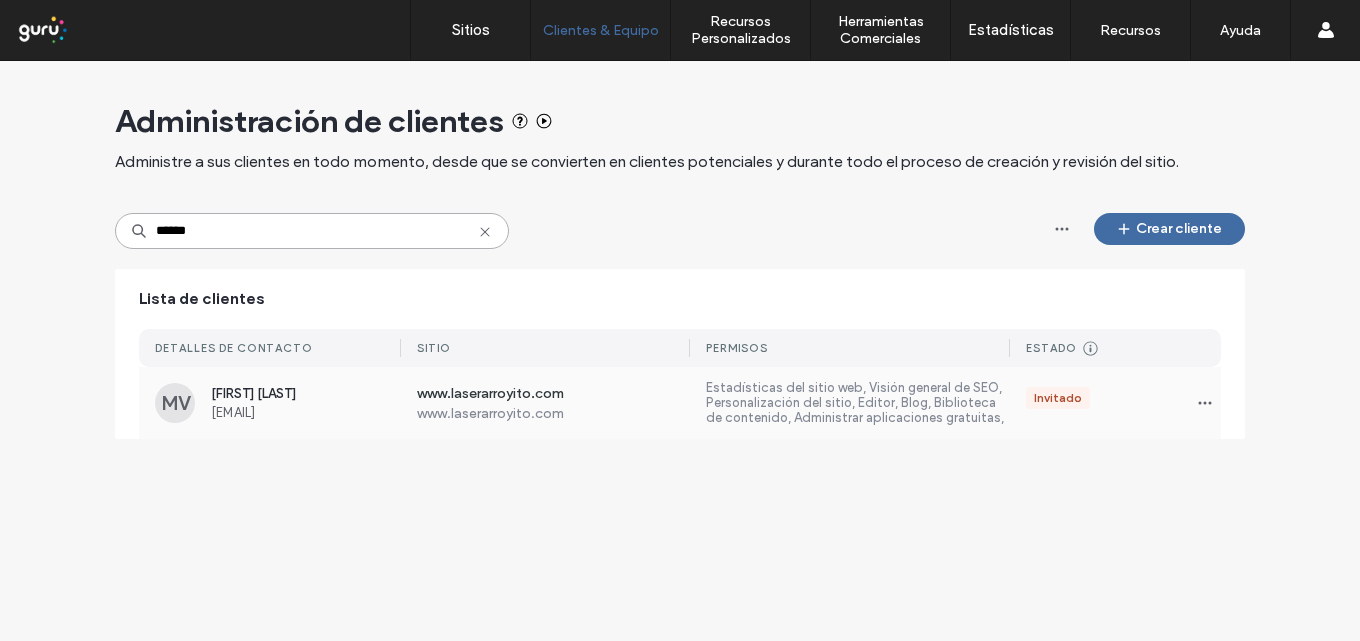type on "******" 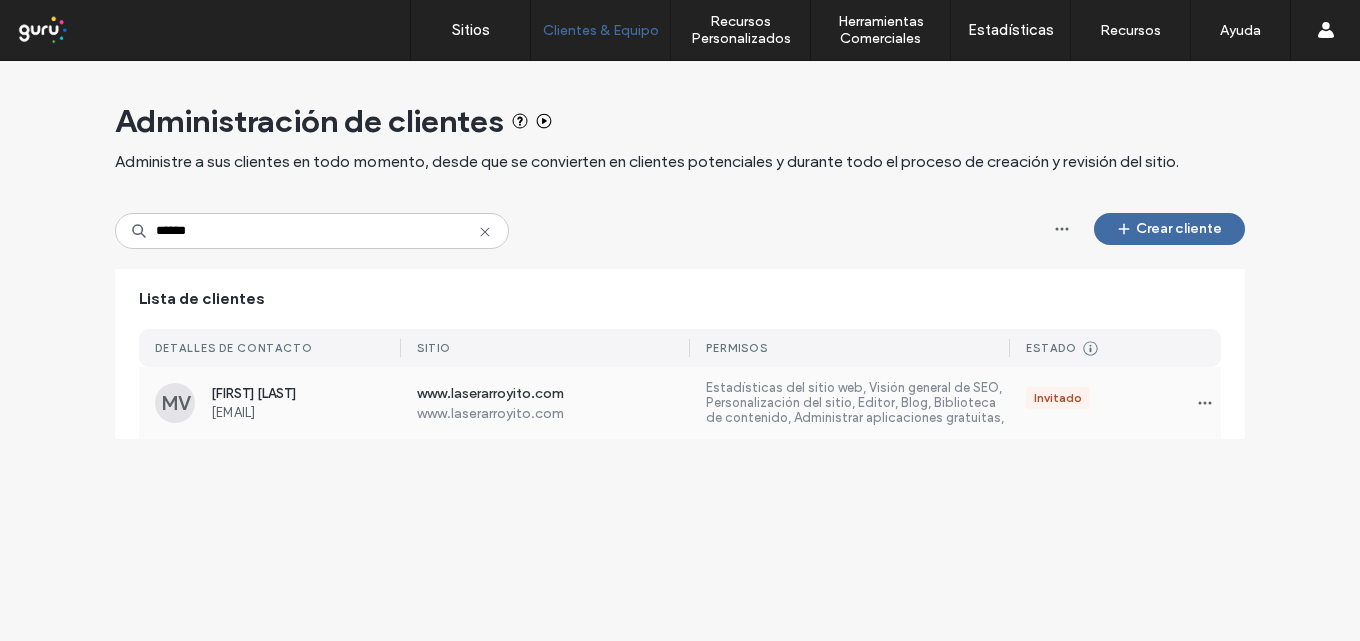 click on "www.laserarroyito.com" at bounding box center (554, 395) 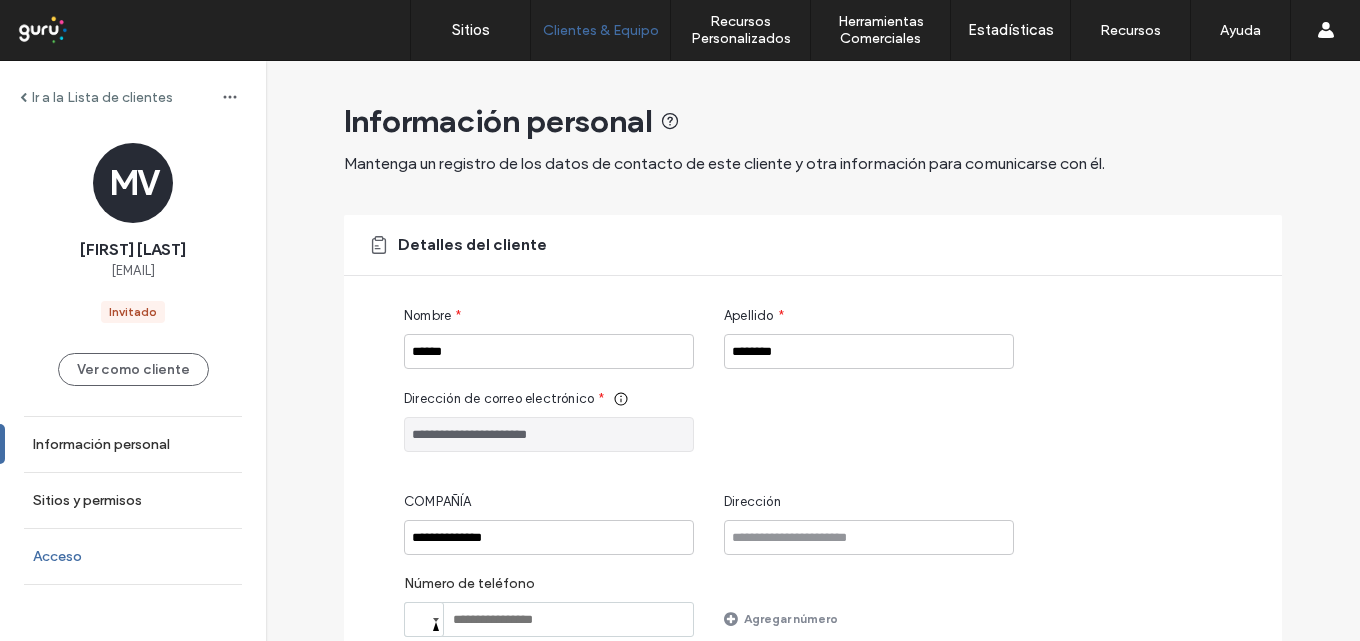 click on "Acceso" at bounding box center (133, 556) 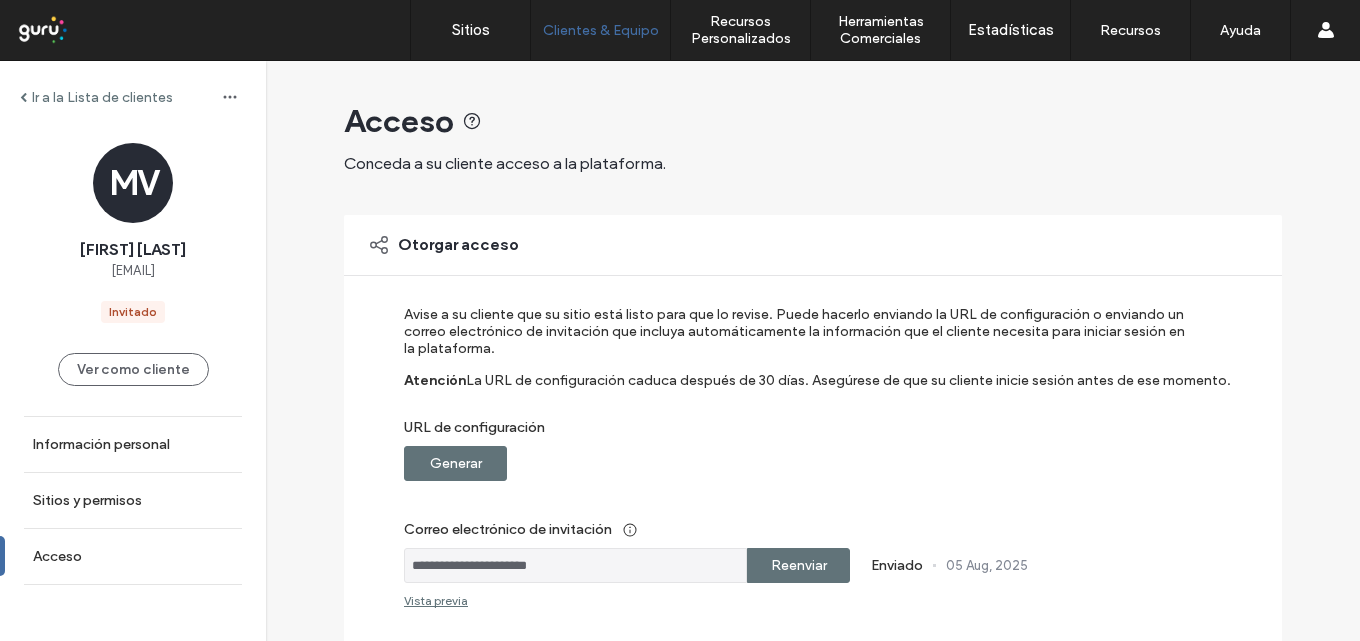 click on "Generar" at bounding box center [455, 463] 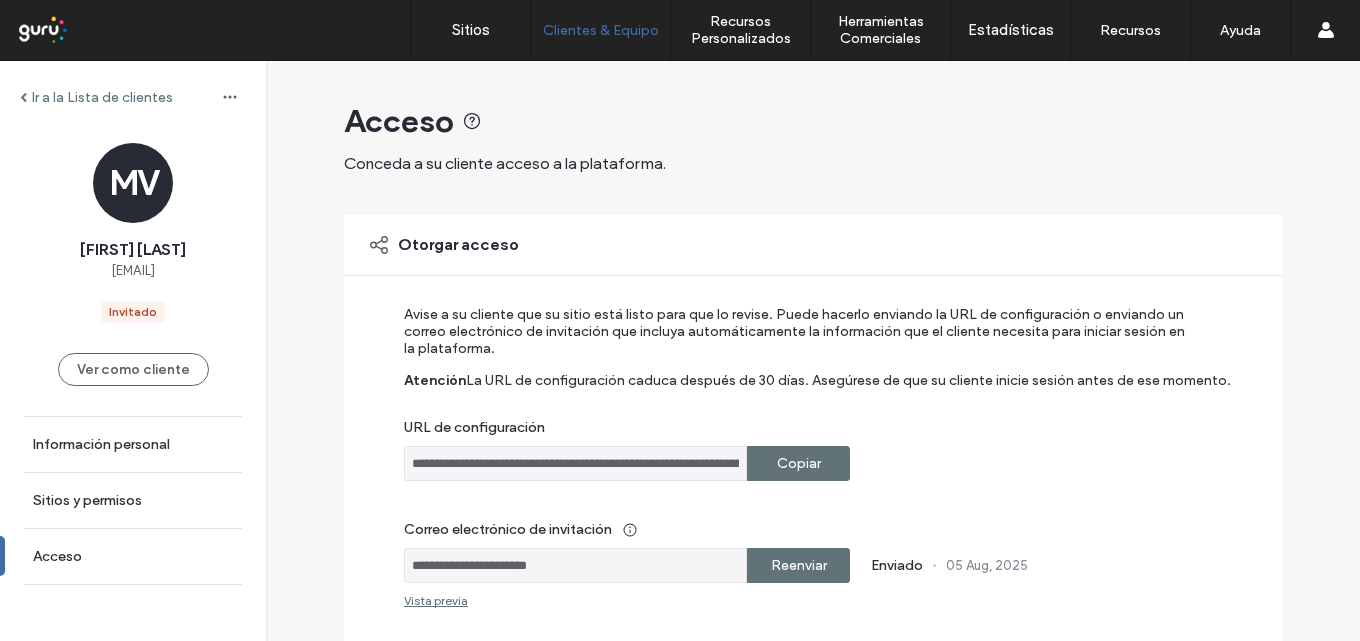 click on "Copiar" at bounding box center (798, 463) 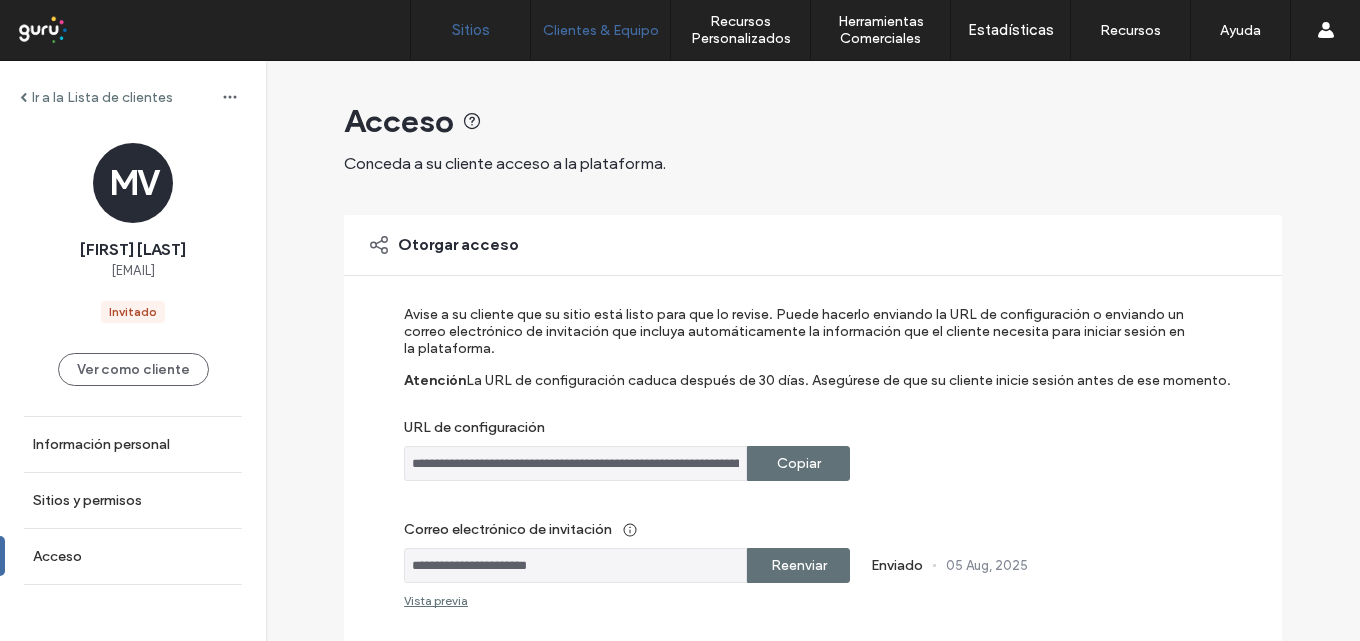 click on "Sitios" at bounding box center (471, 30) 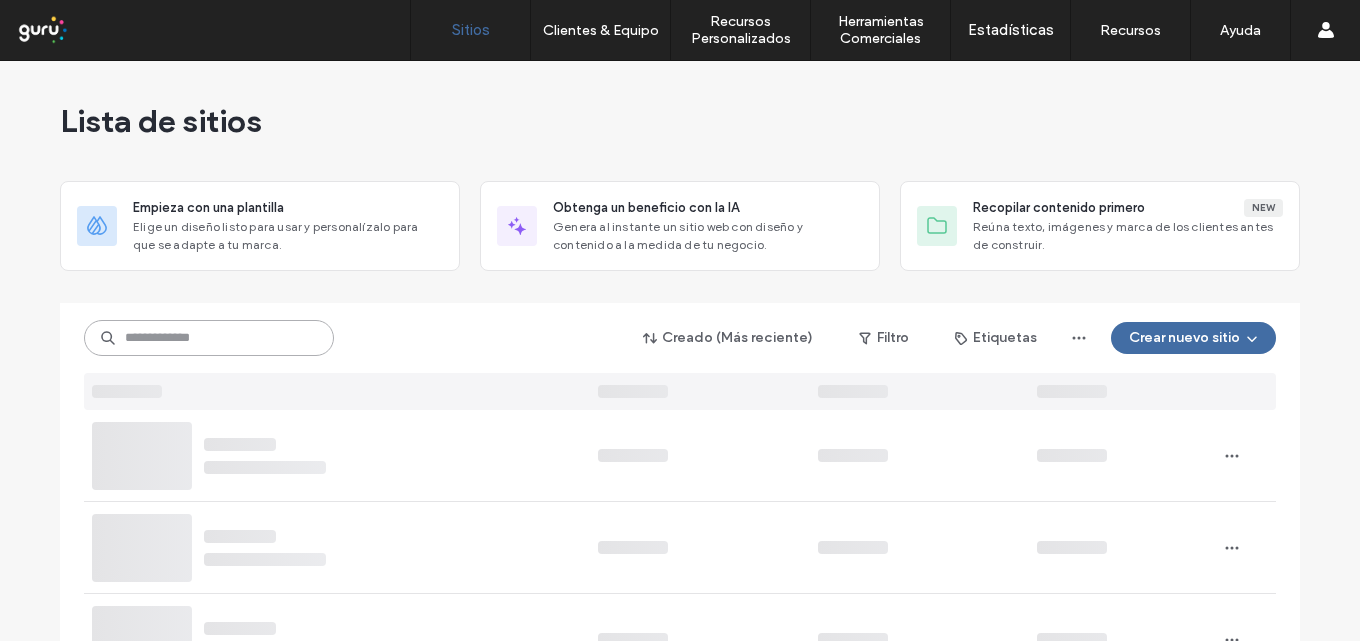 click at bounding box center [209, 338] 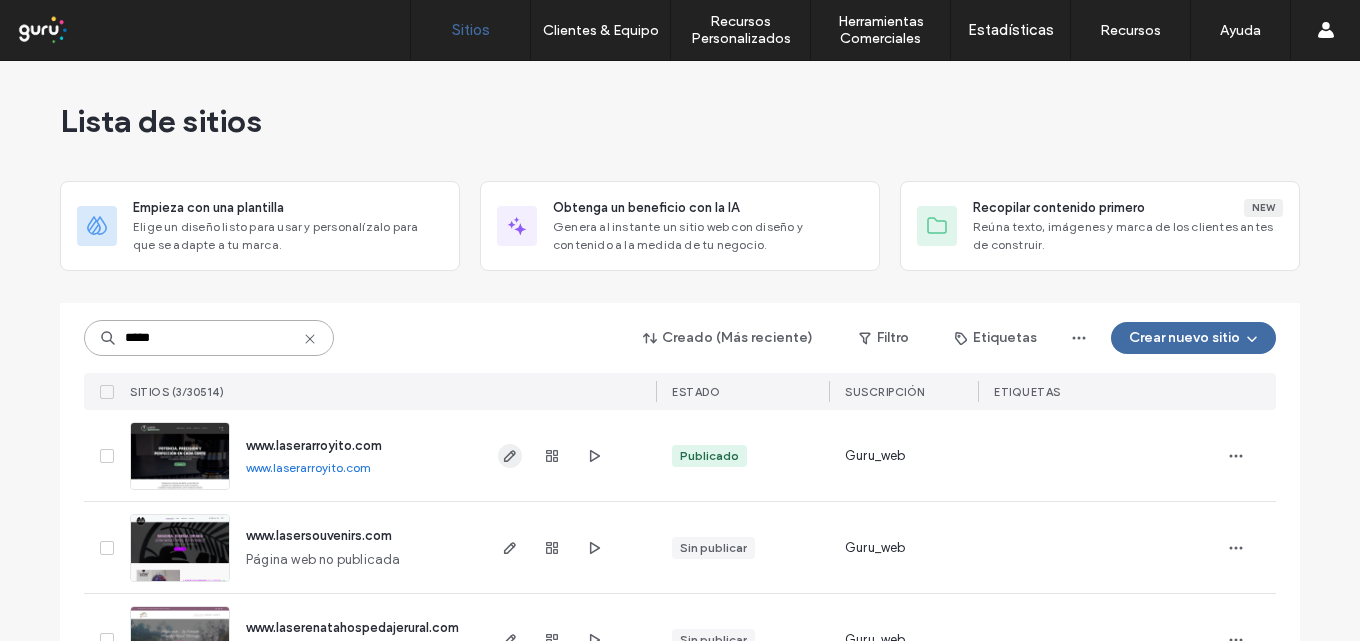 type on "*****" 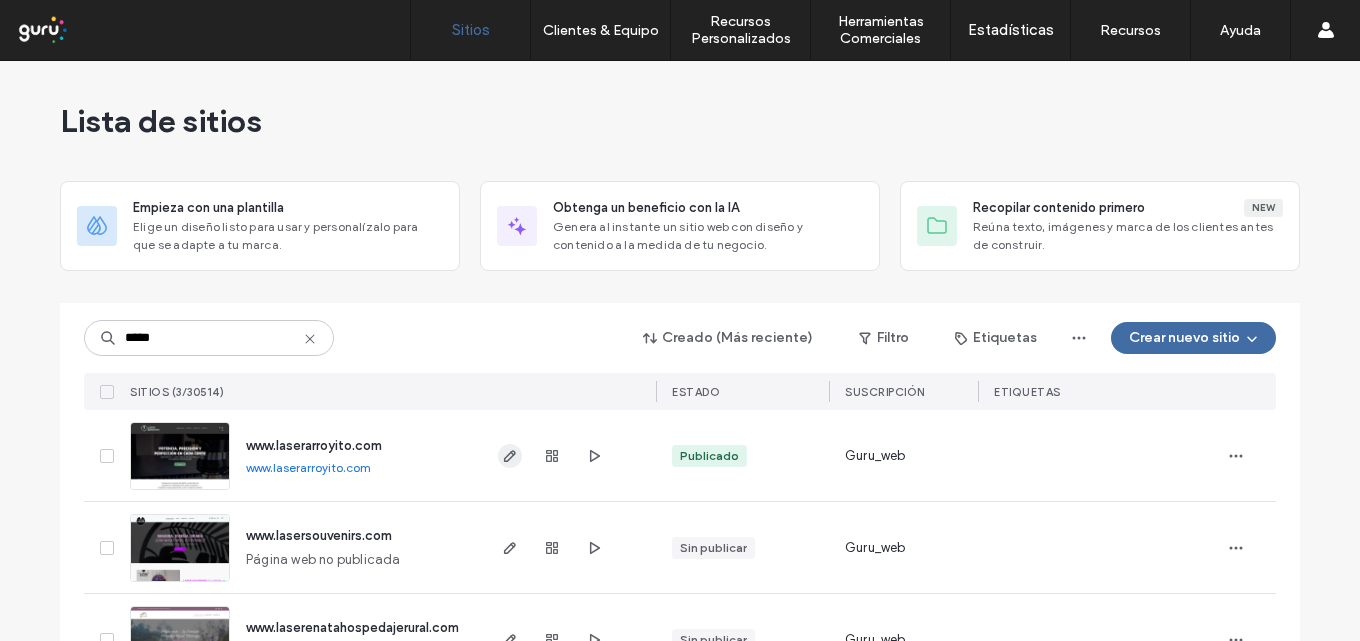 click 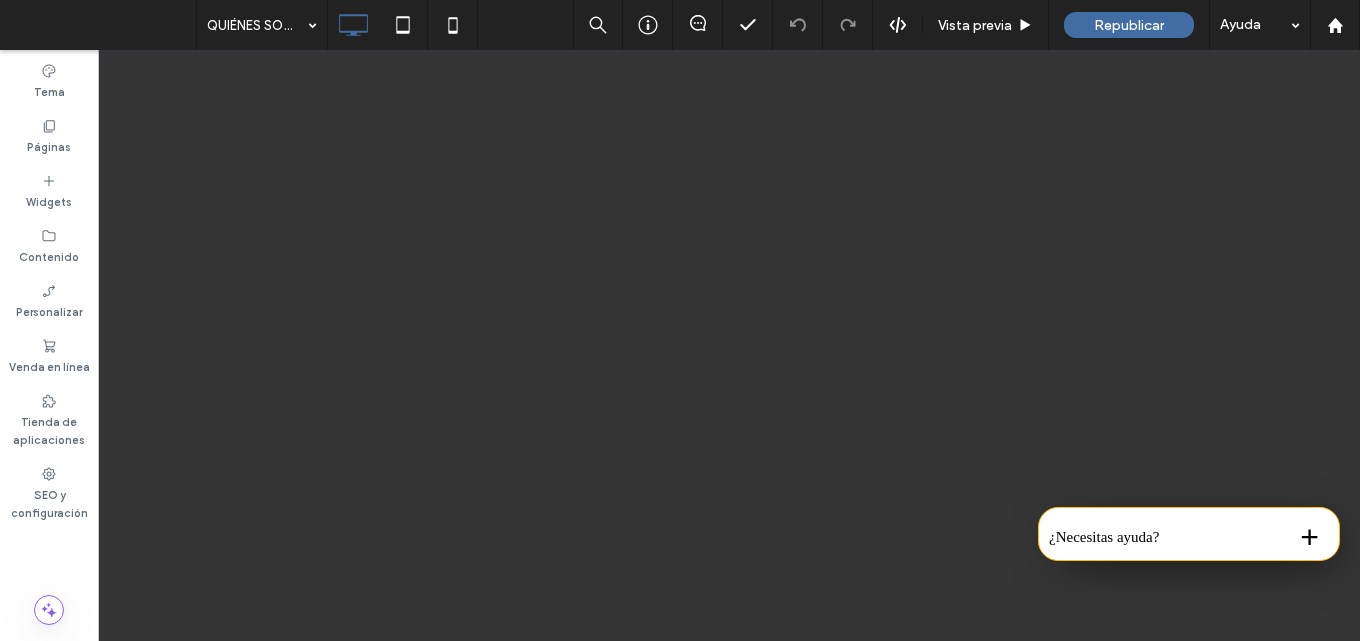 scroll, scrollTop: 0, scrollLeft: 0, axis: both 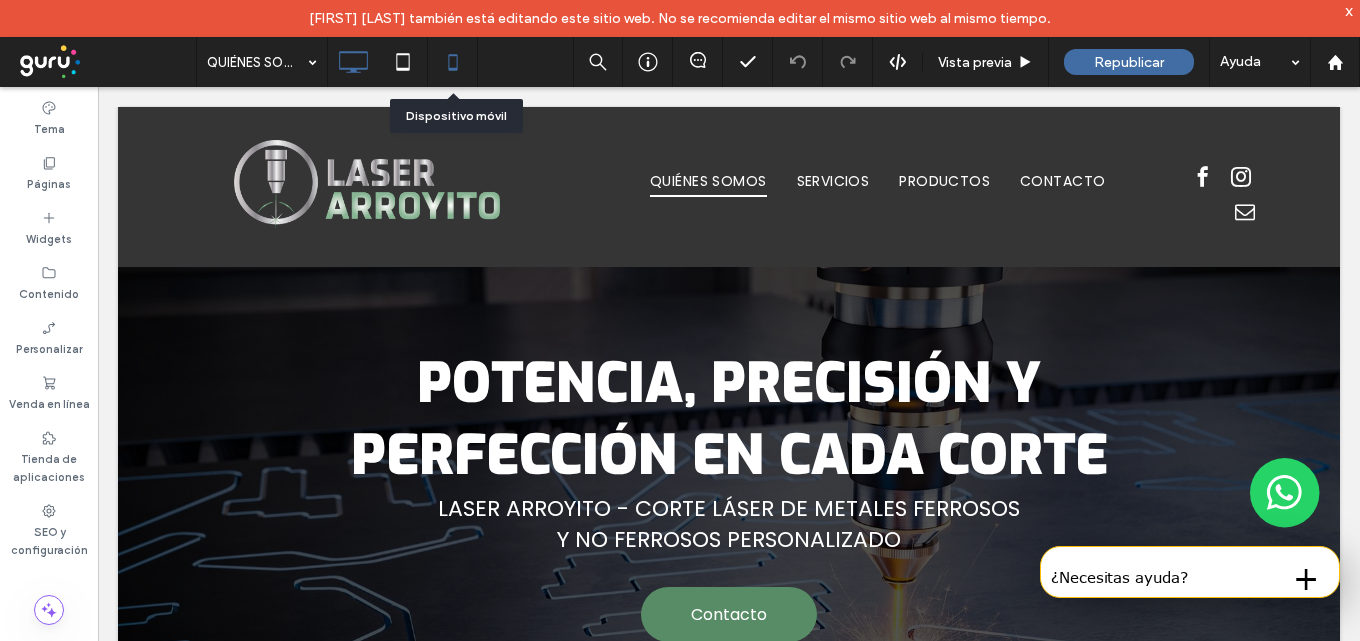 click 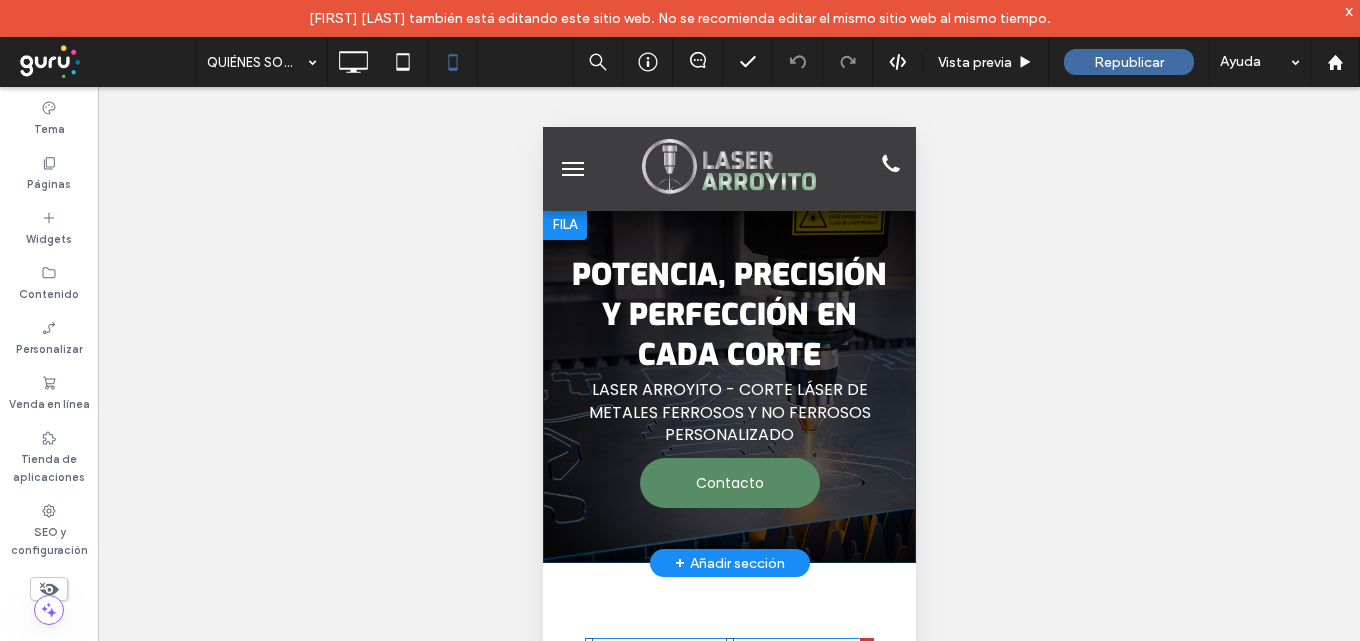 scroll, scrollTop: 0, scrollLeft: 0, axis: both 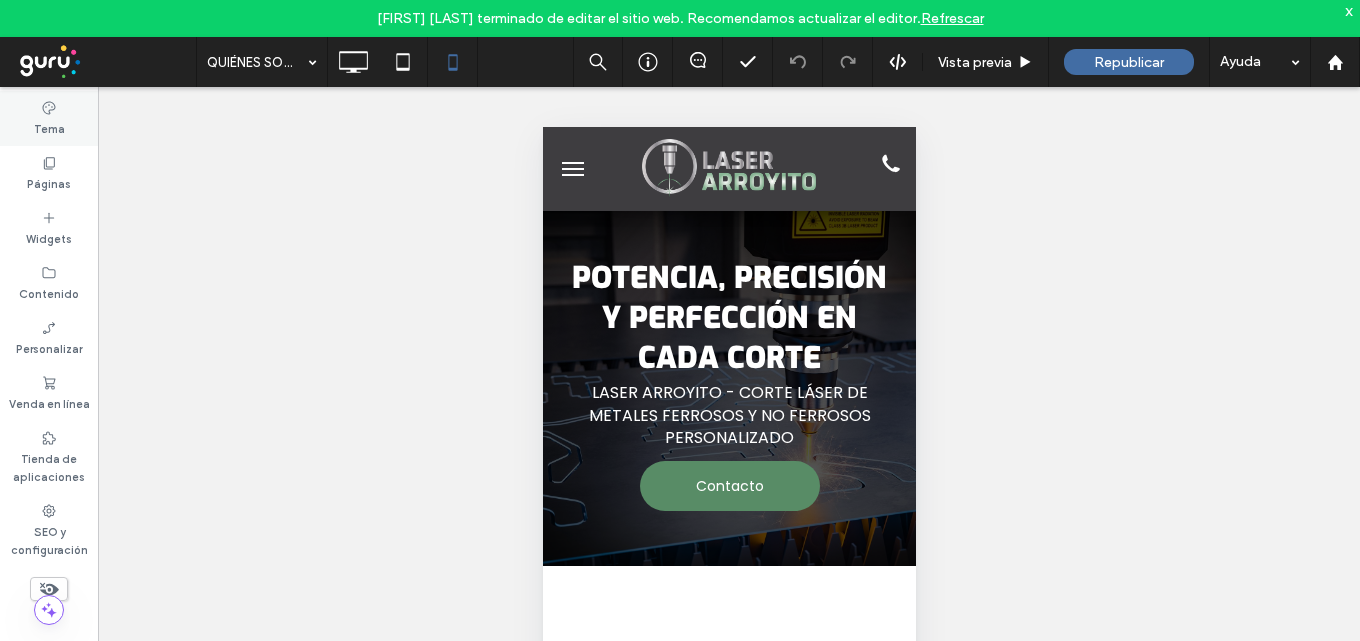 click on "Tema" at bounding box center [49, 127] 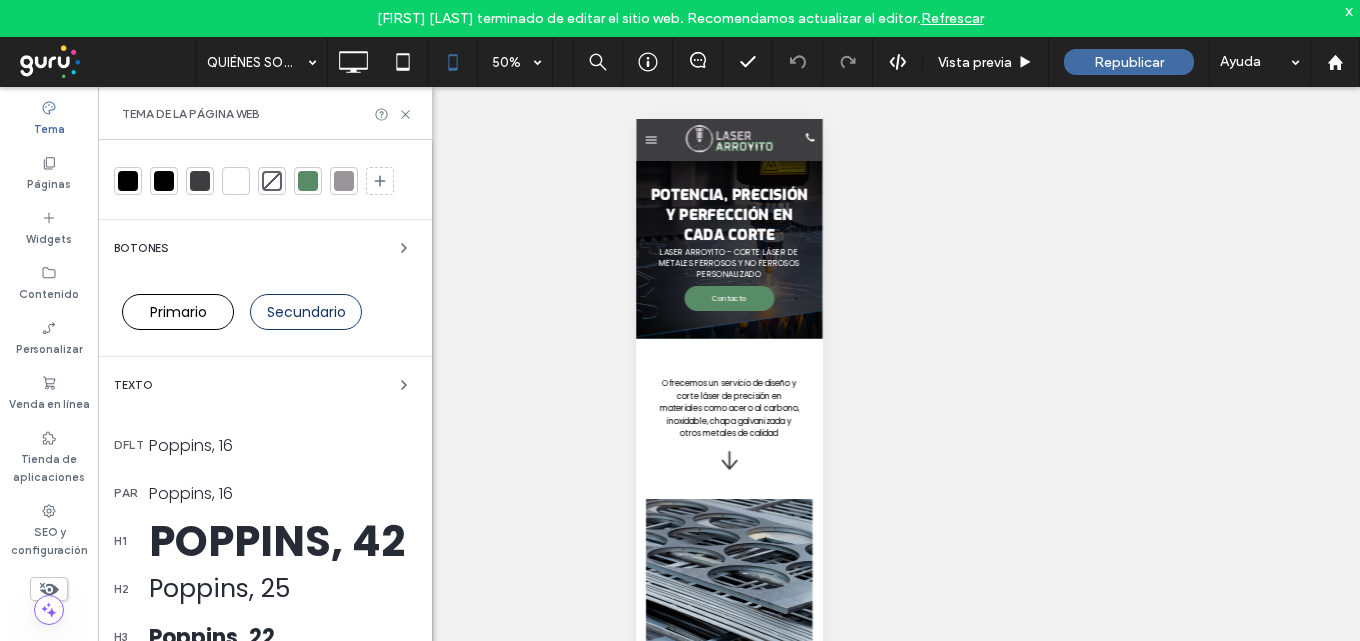 scroll, scrollTop: 9, scrollLeft: 0, axis: vertical 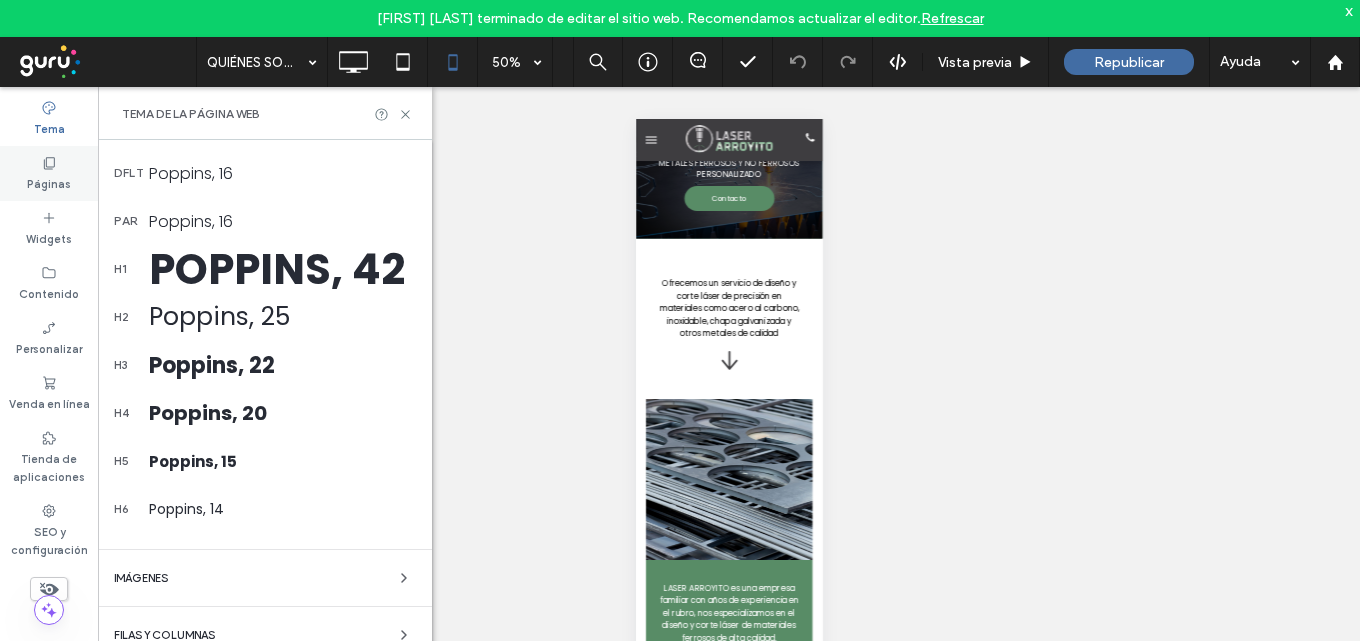 click 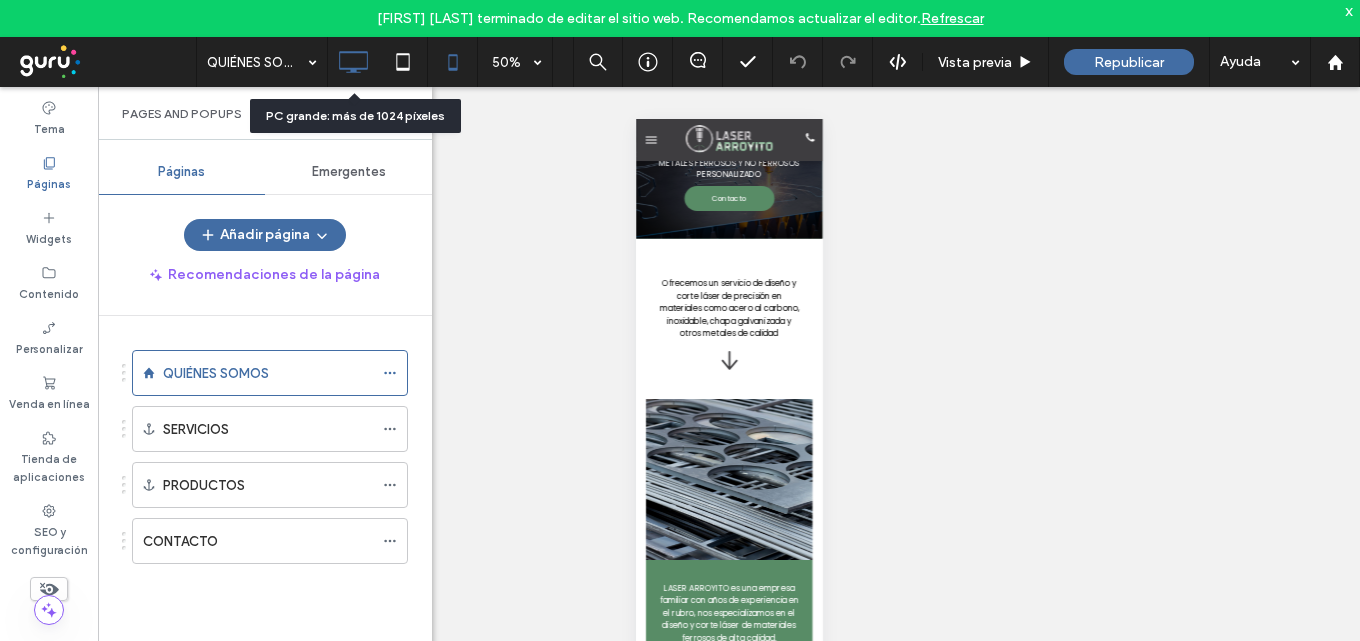 click 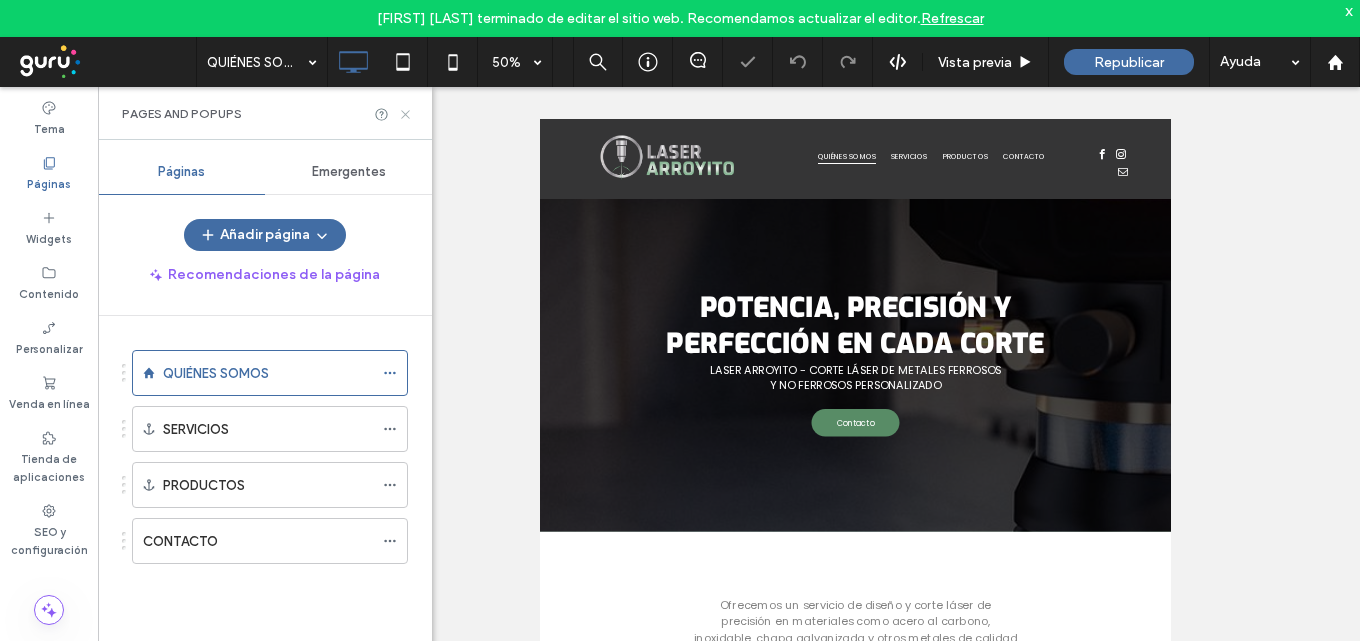 scroll, scrollTop: 0, scrollLeft: 0, axis: both 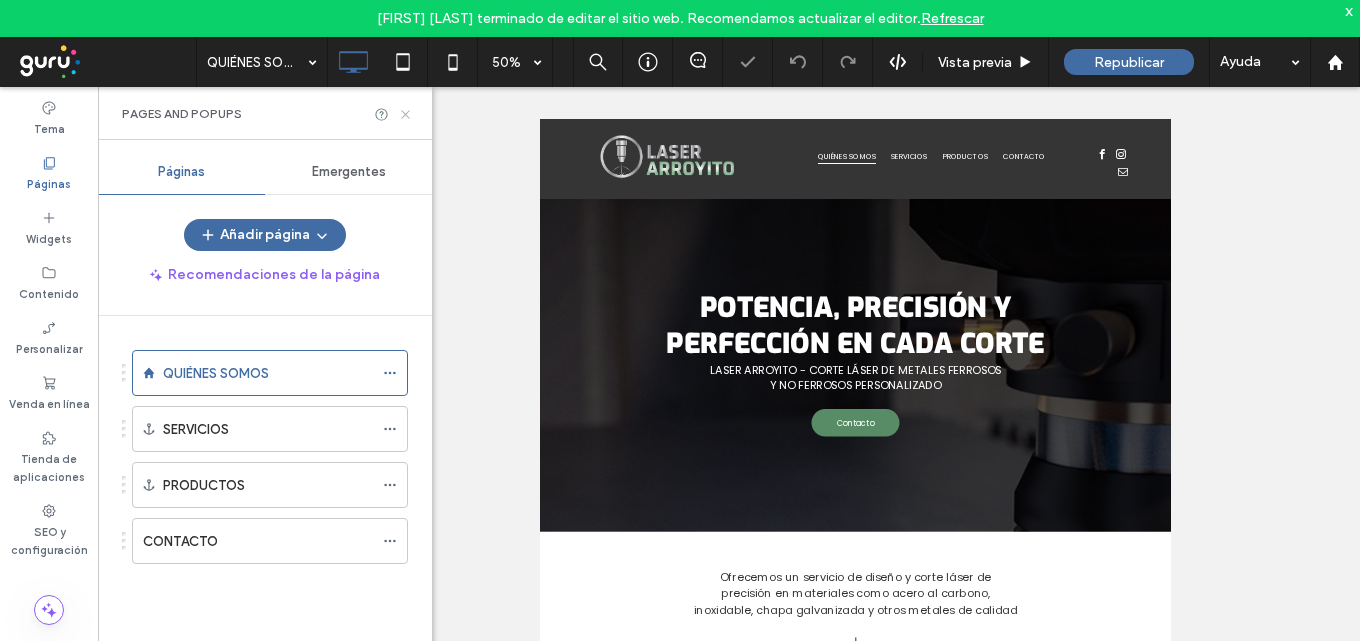 click 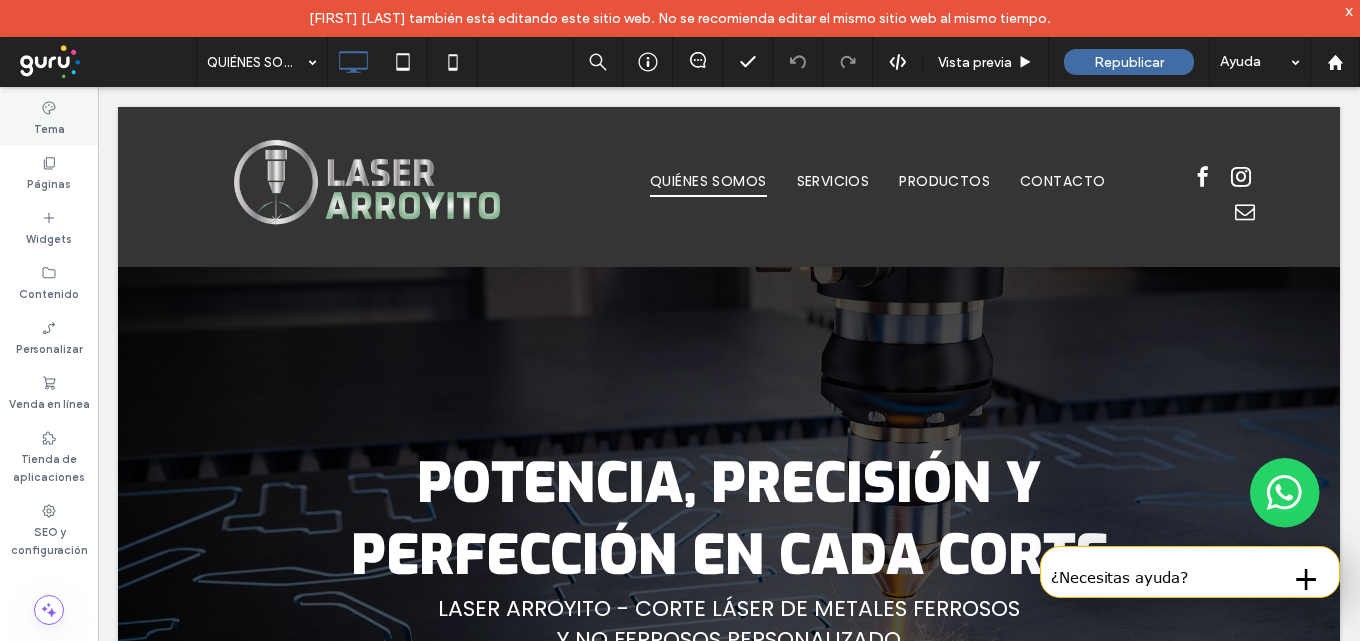 click on "Tema" at bounding box center [49, 127] 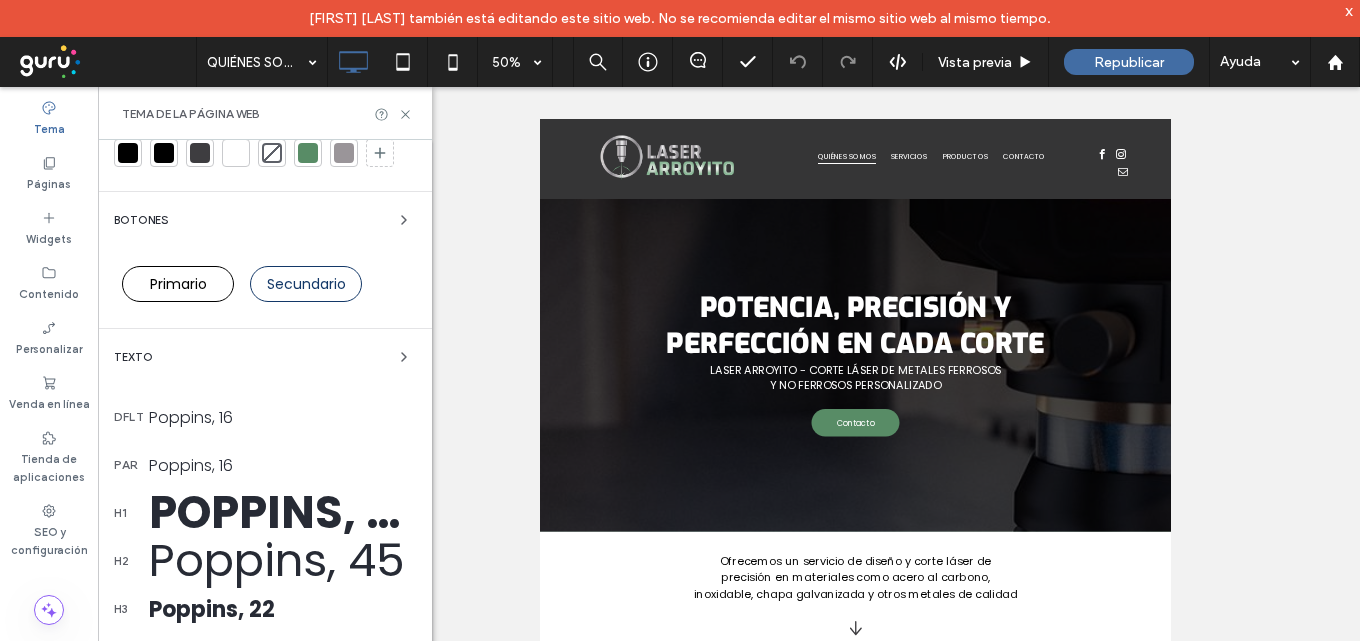 scroll, scrollTop: 100, scrollLeft: 0, axis: vertical 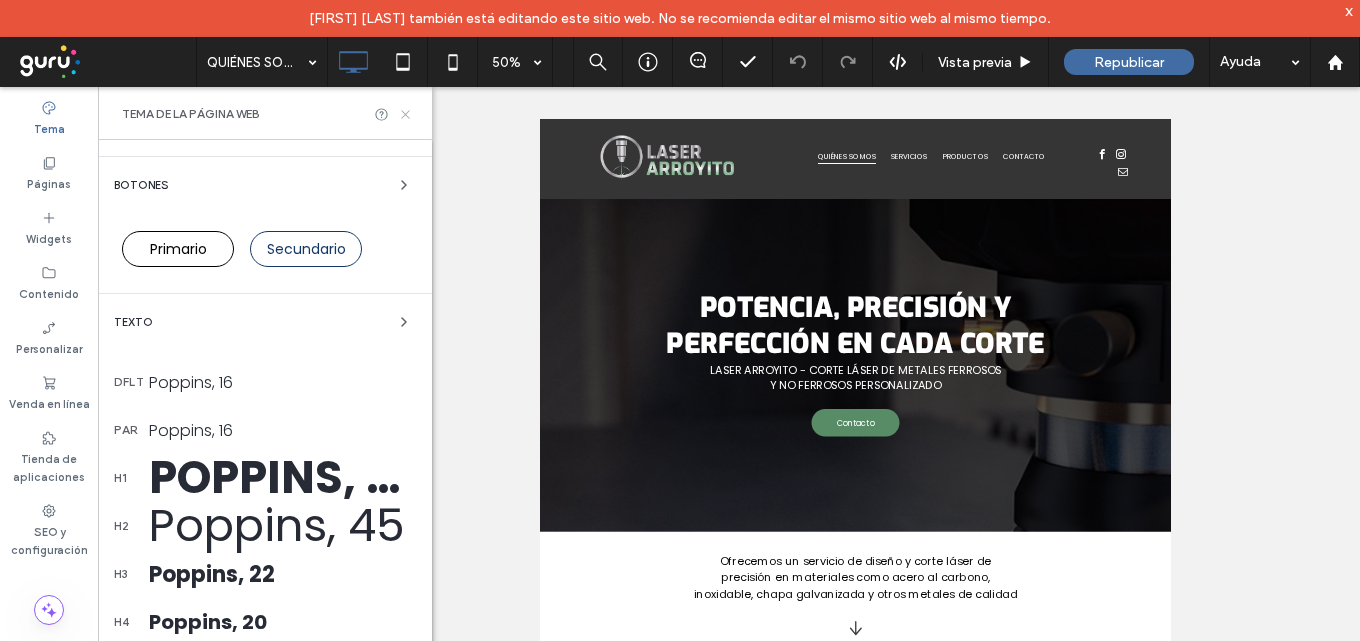 click 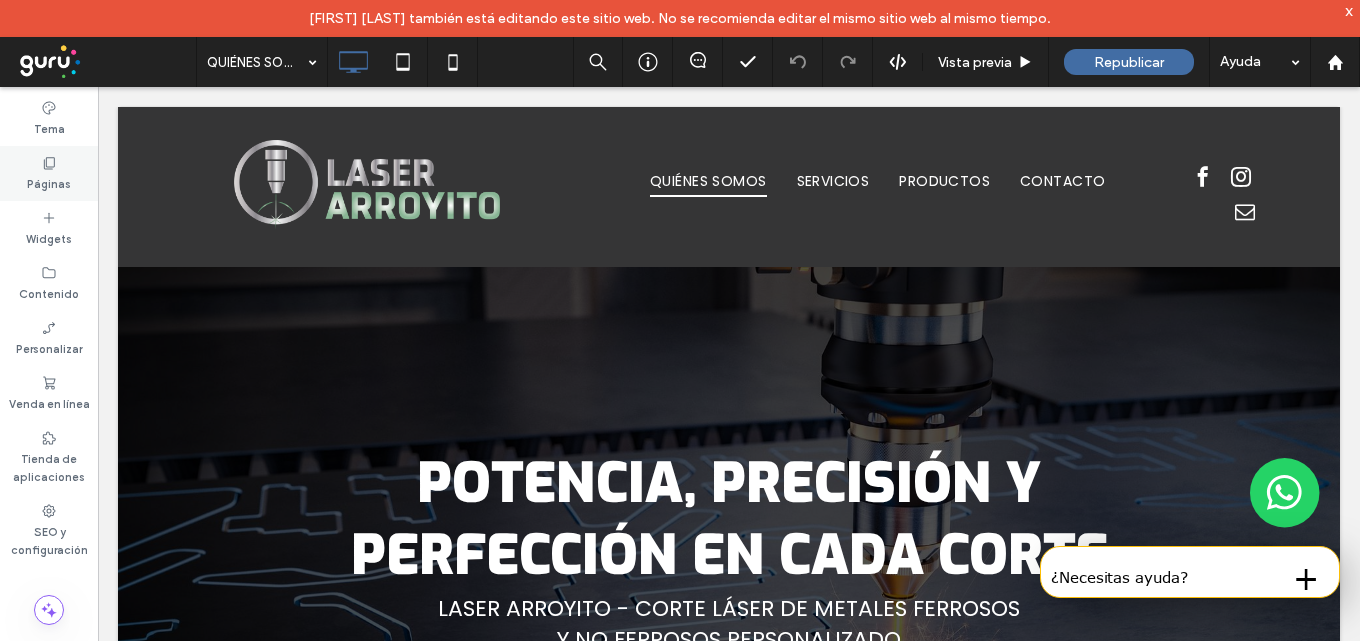 click 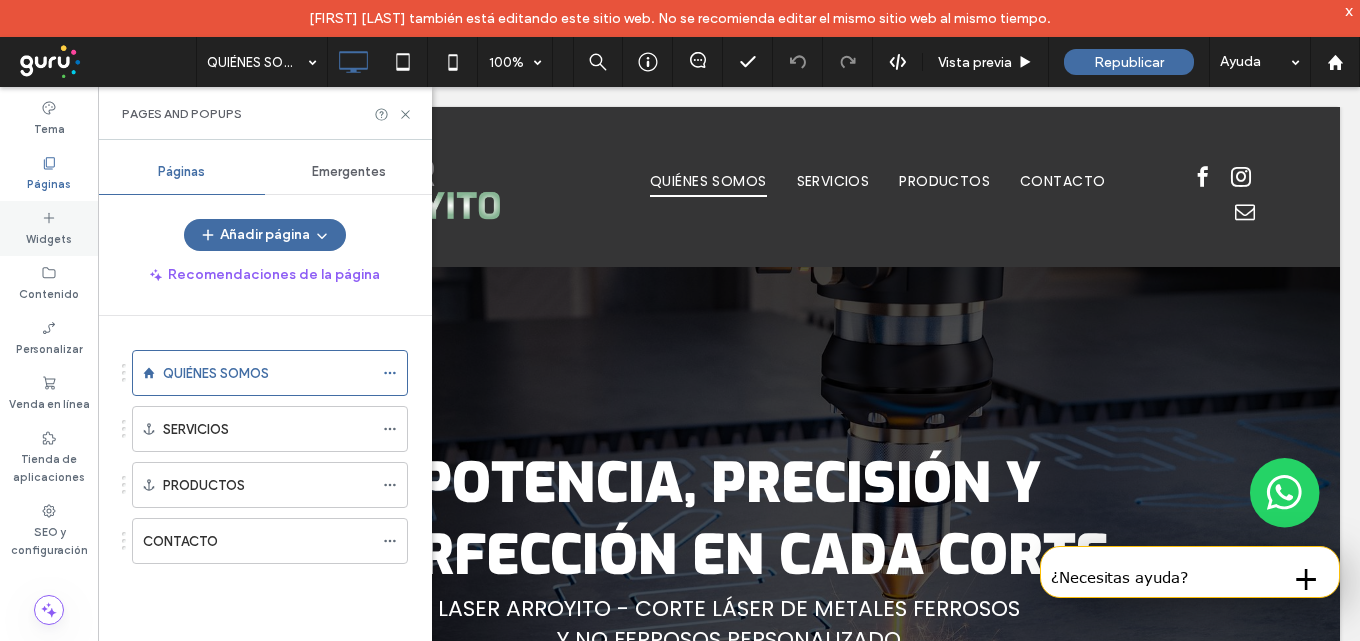 click on "Widgets" at bounding box center [49, 237] 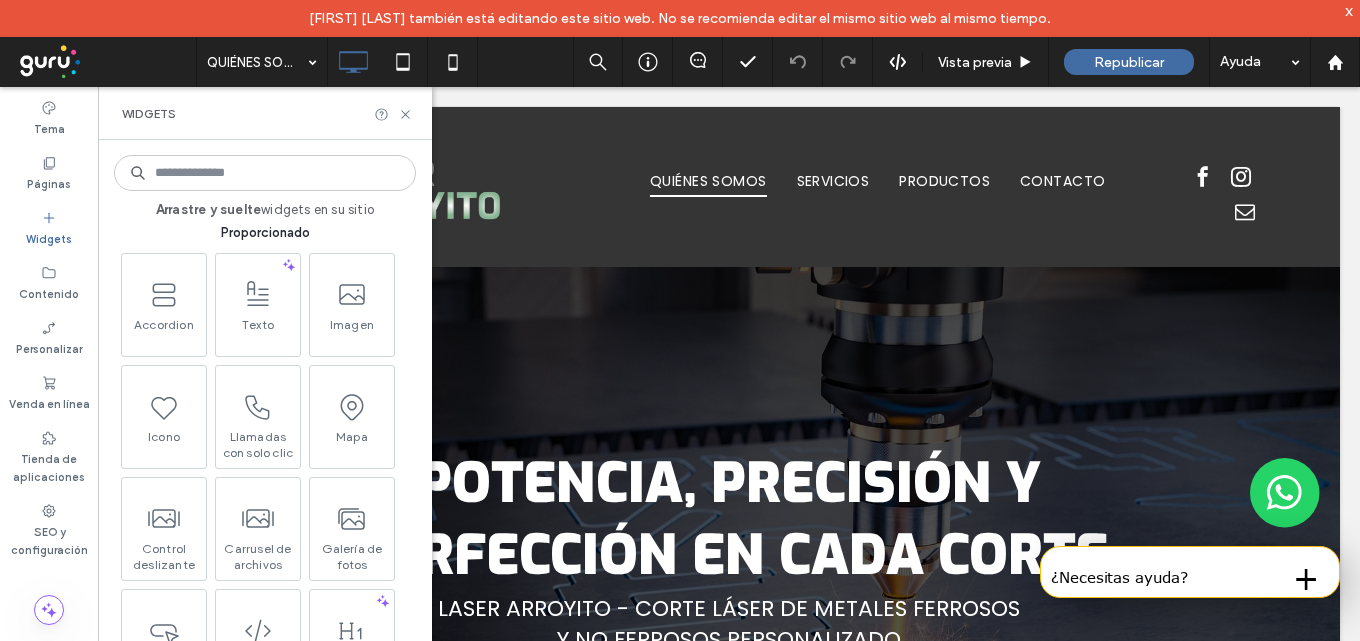 scroll, scrollTop: 0, scrollLeft: 0, axis: both 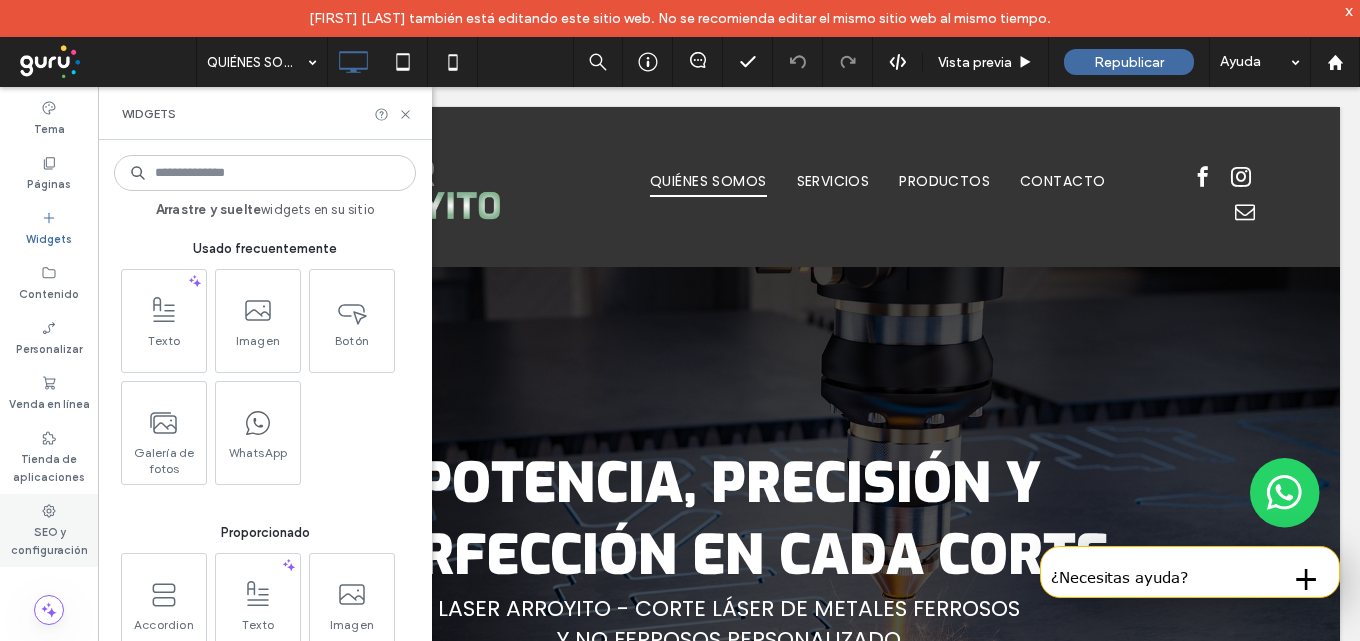 click 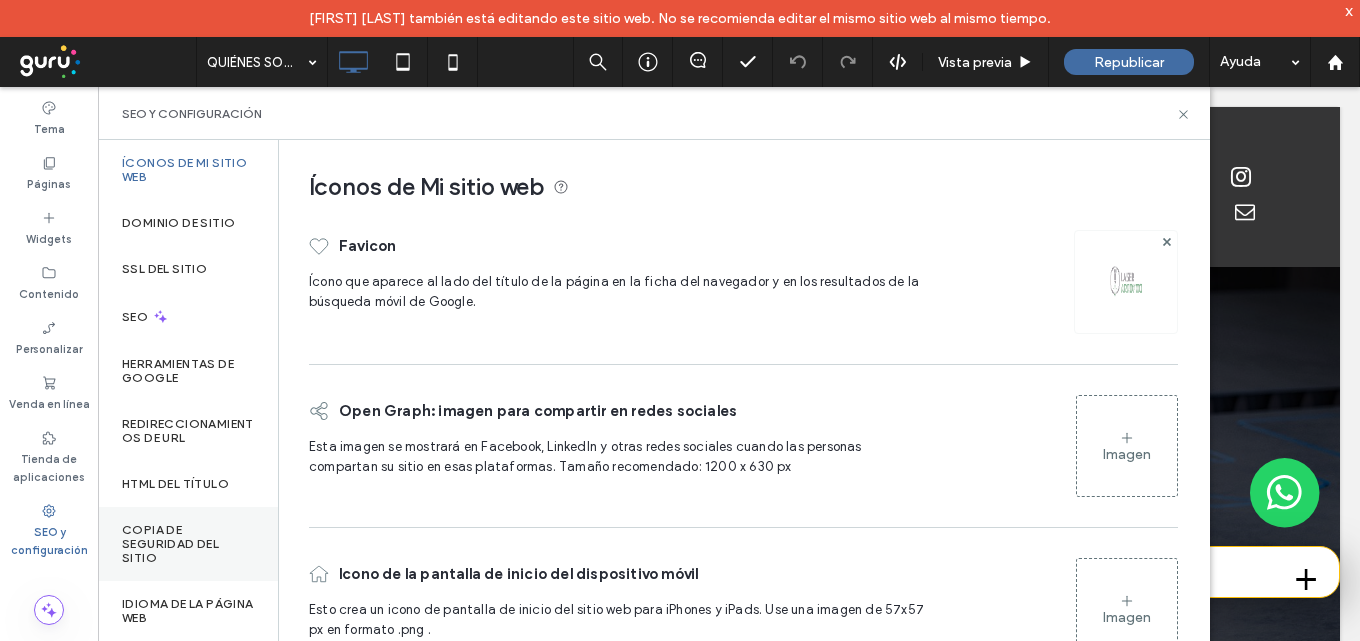 click on "Copia de seguridad del sitio" at bounding box center (188, 544) 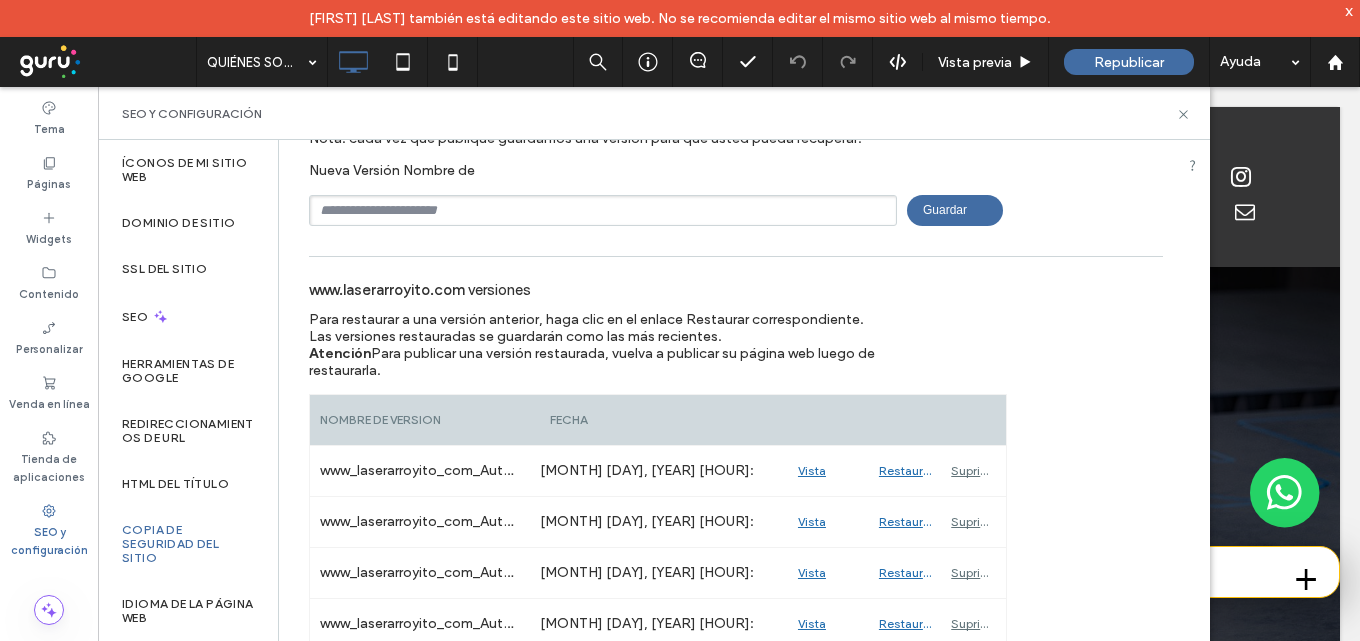 scroll, scrollTop: 0, scrollLeft: 0, axis: both 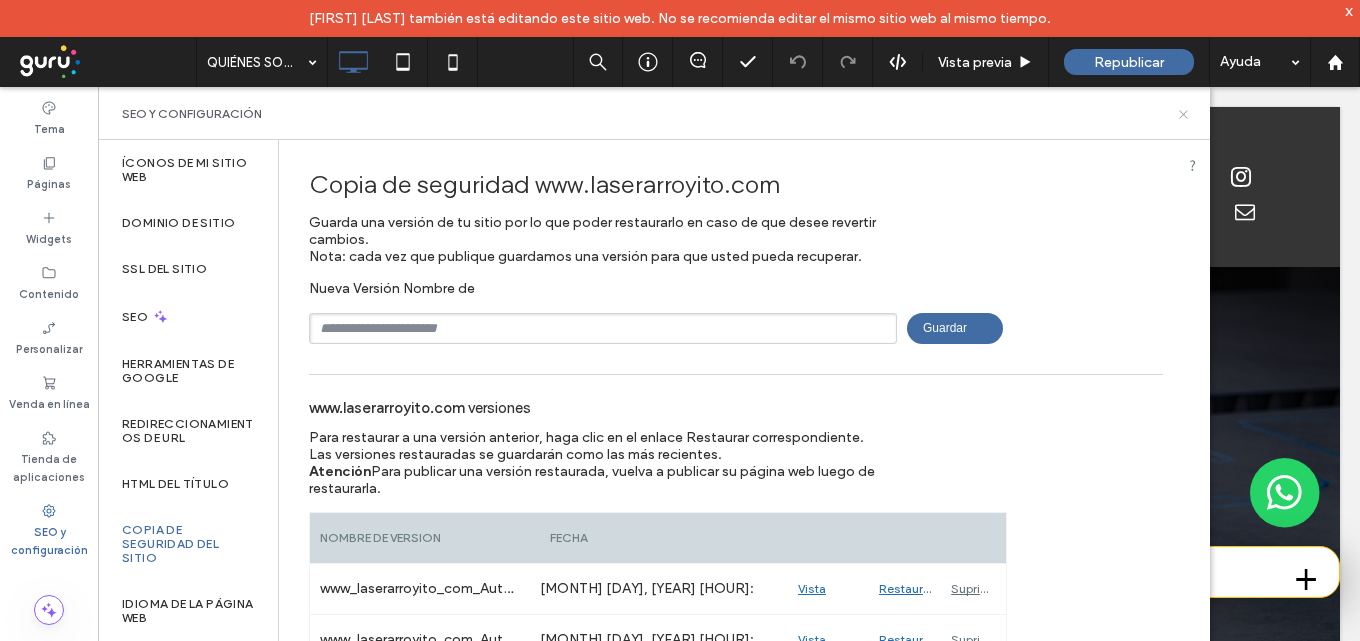 click 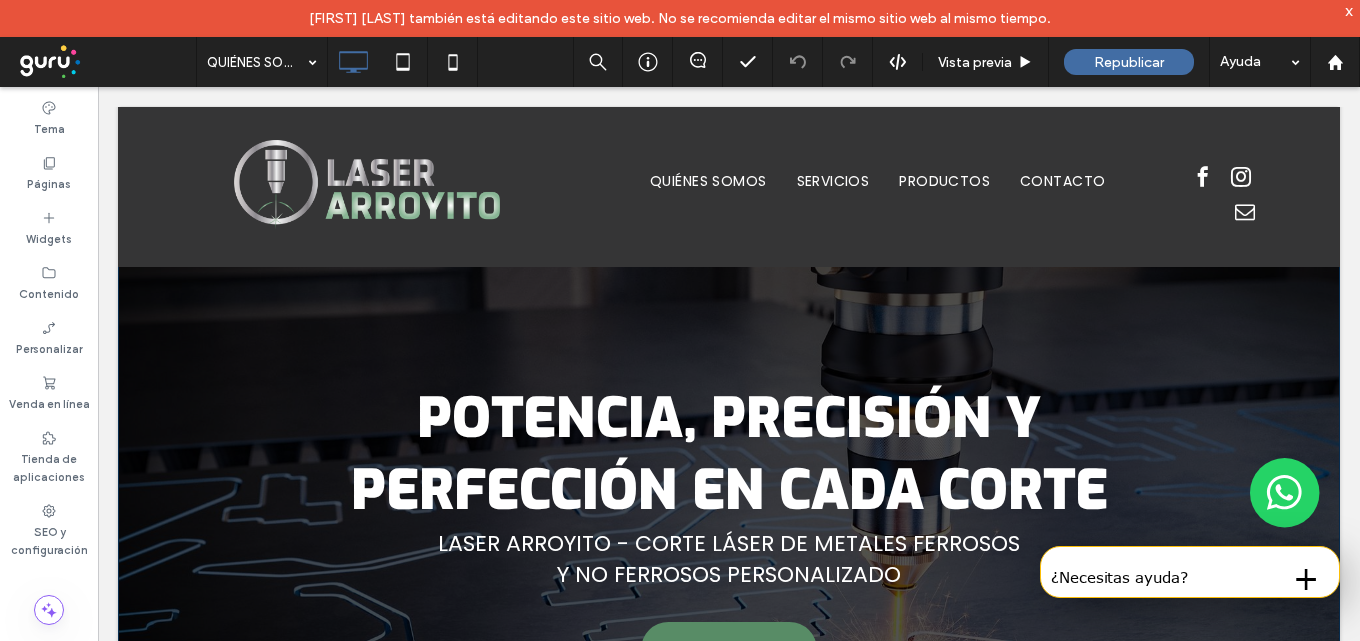 scroll, scrollTop: 100, scrollLeft: 0, axis: vertical 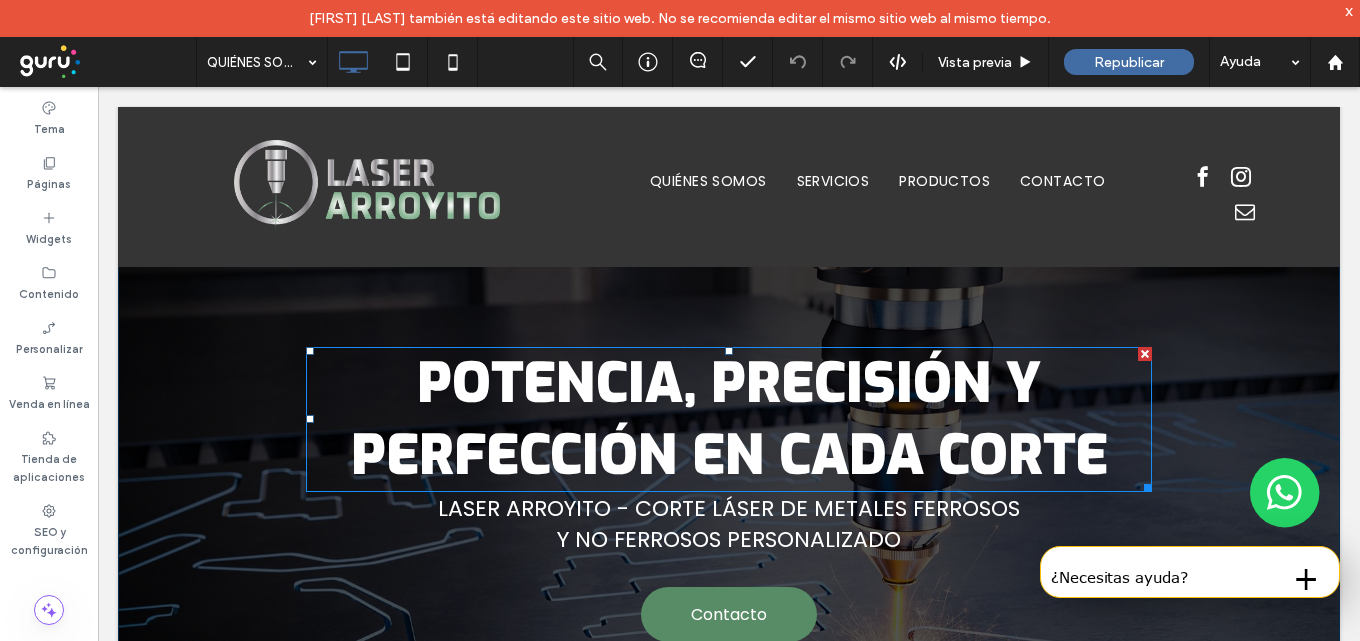 click on "Potencia, precisión y perfección en cada corte" at bounding box center [729, 420] 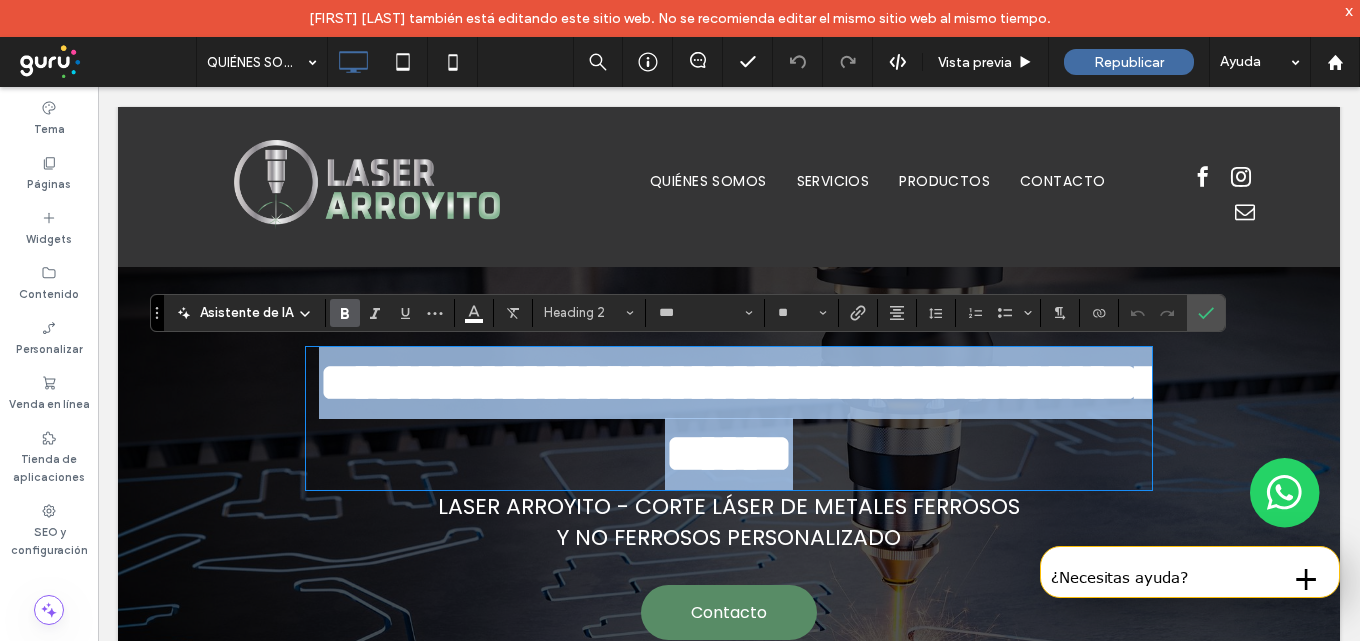 scroll, scrollTop: 0, scrollLeft: 0, axis: both 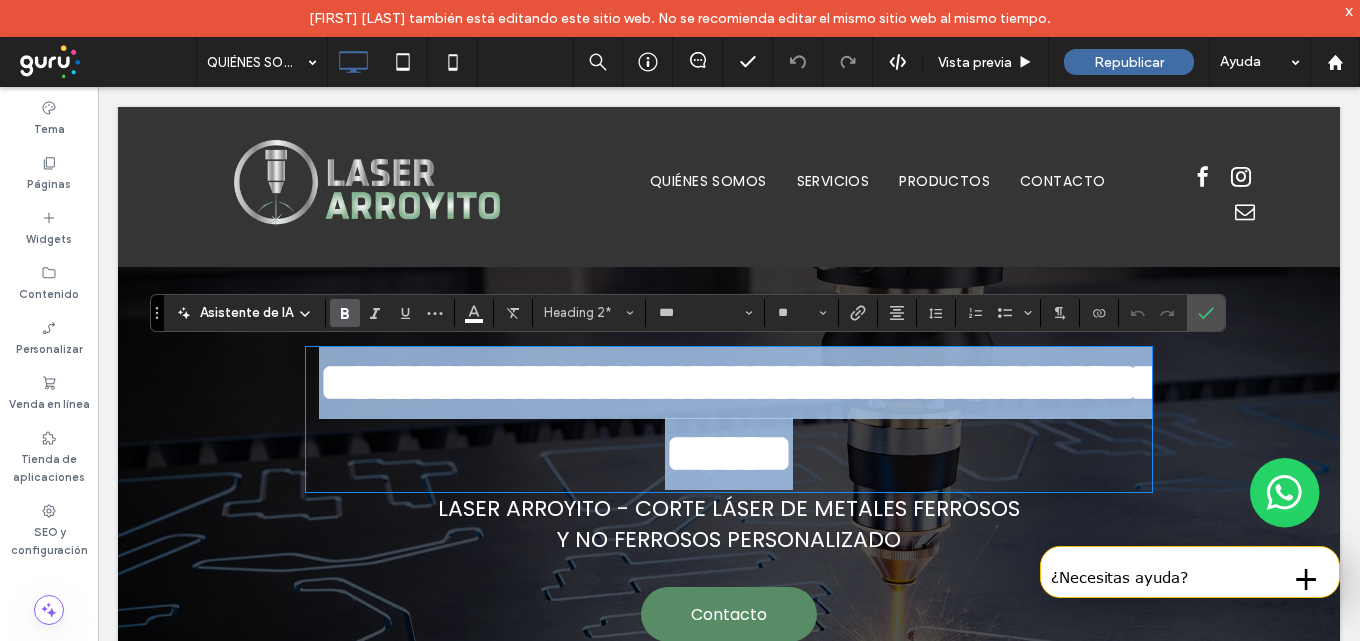 click on "**********" at bounding box center (740, 418) 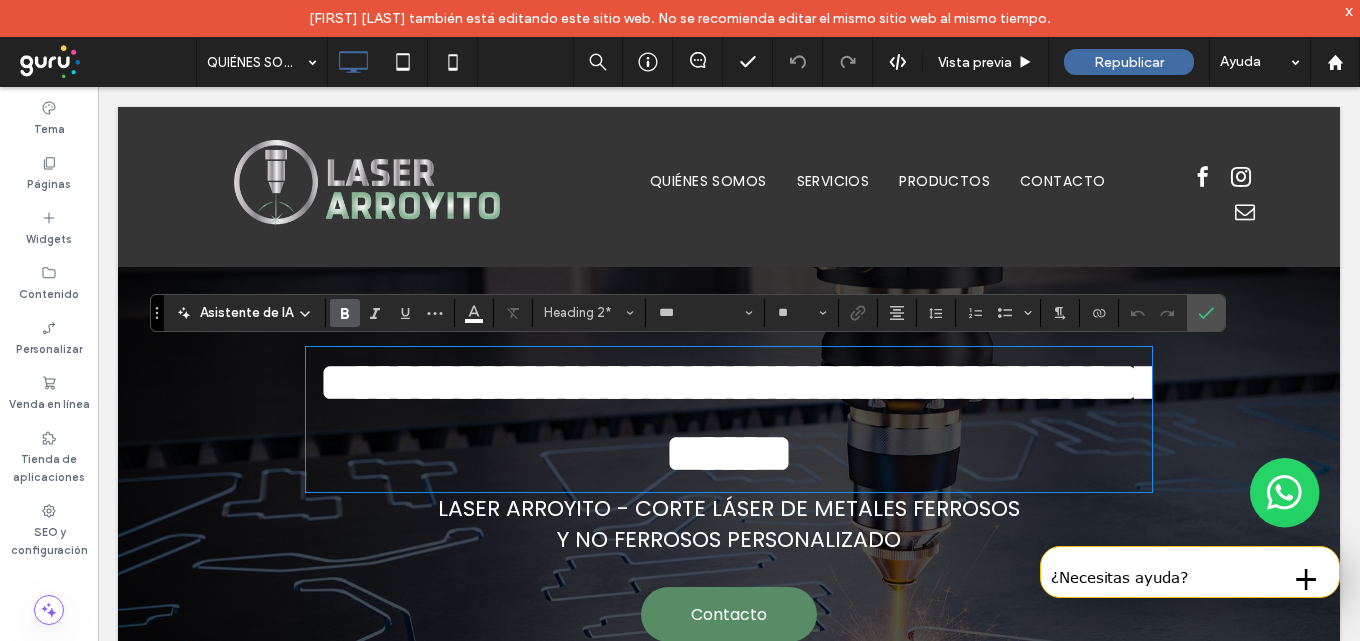 scroll, scrollTop: 1, scrollLeft: 0, axis: vertical 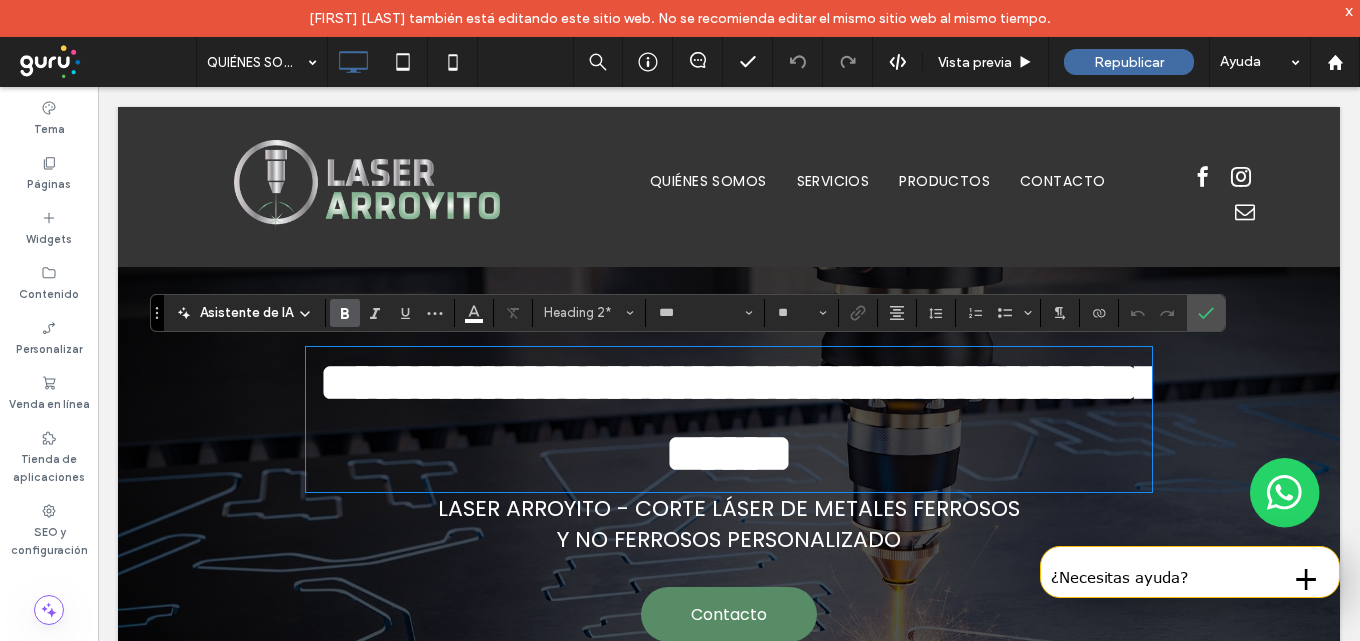 click on "**********" at bounding box center [729, 418] 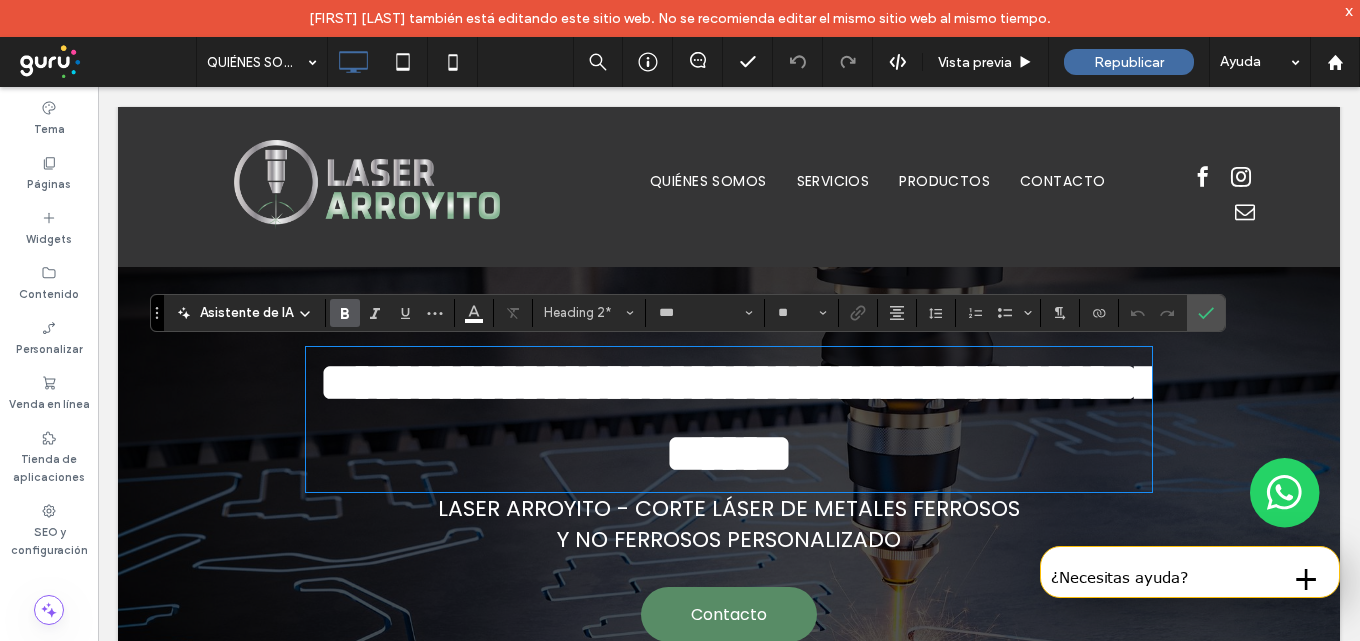 type 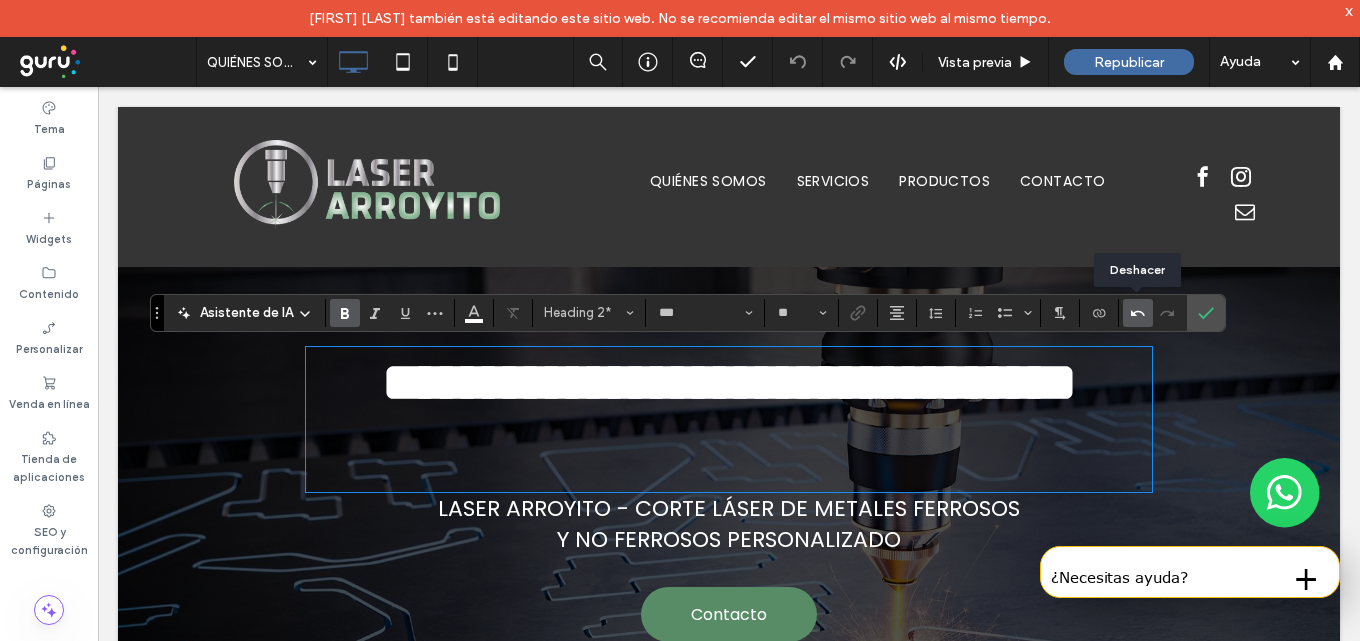 click 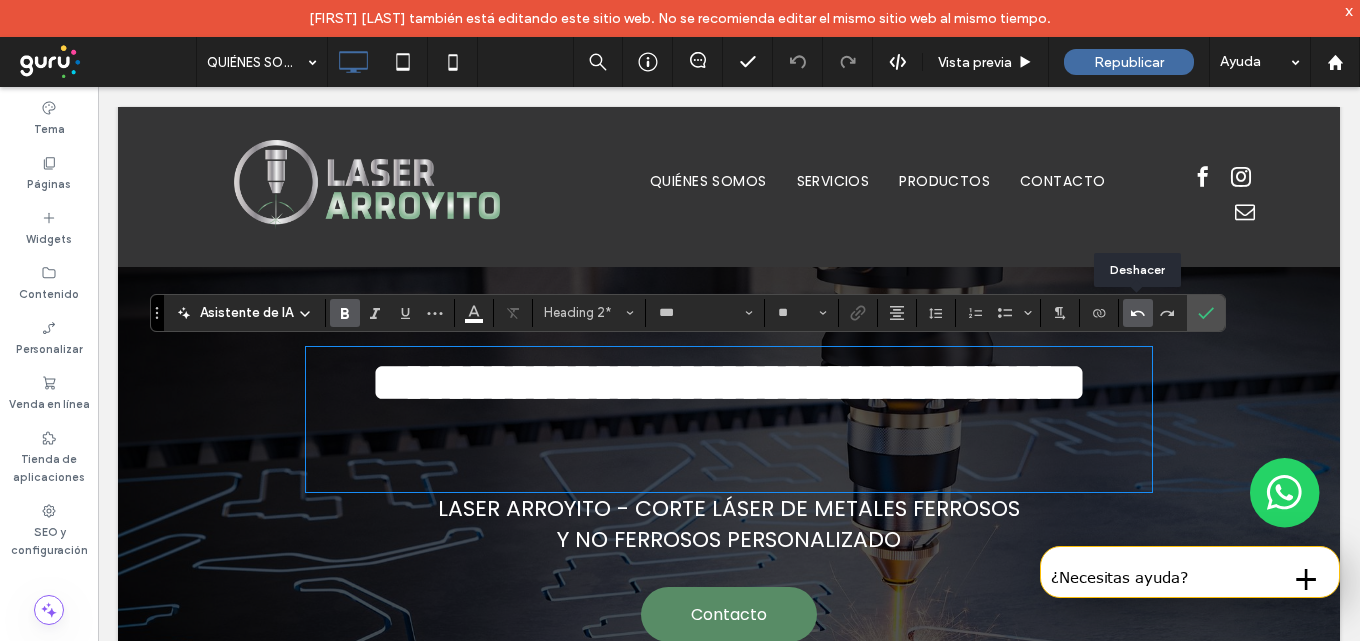 click 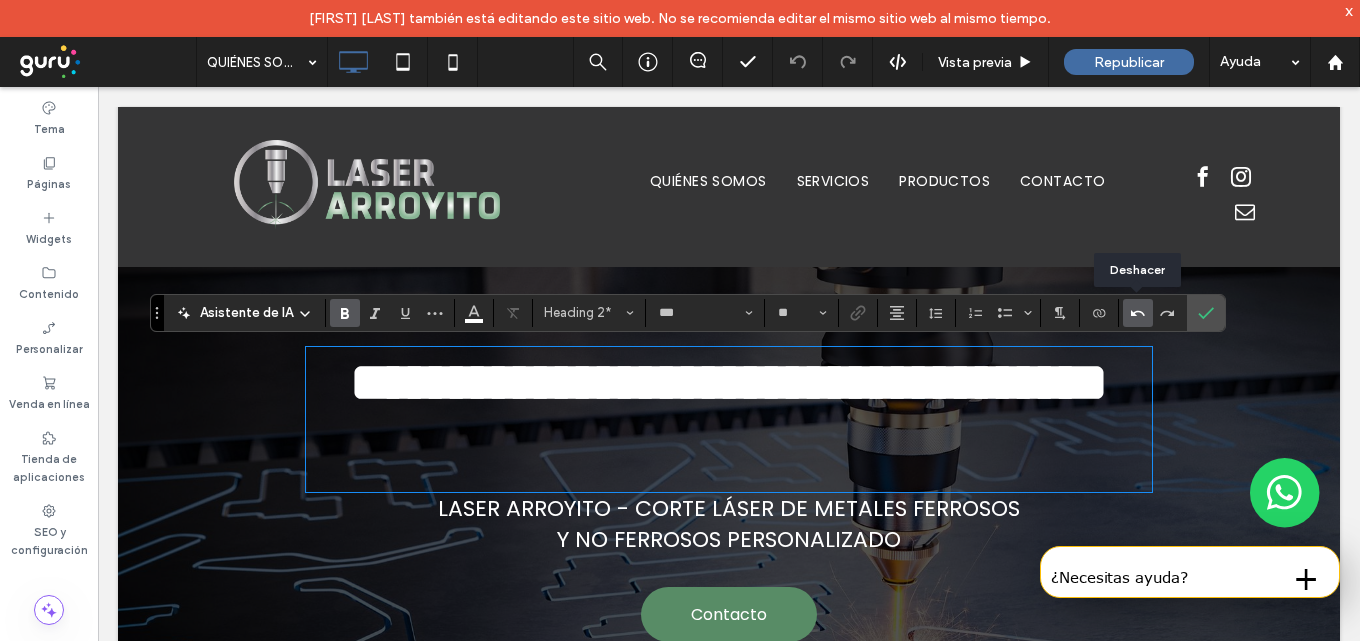 click 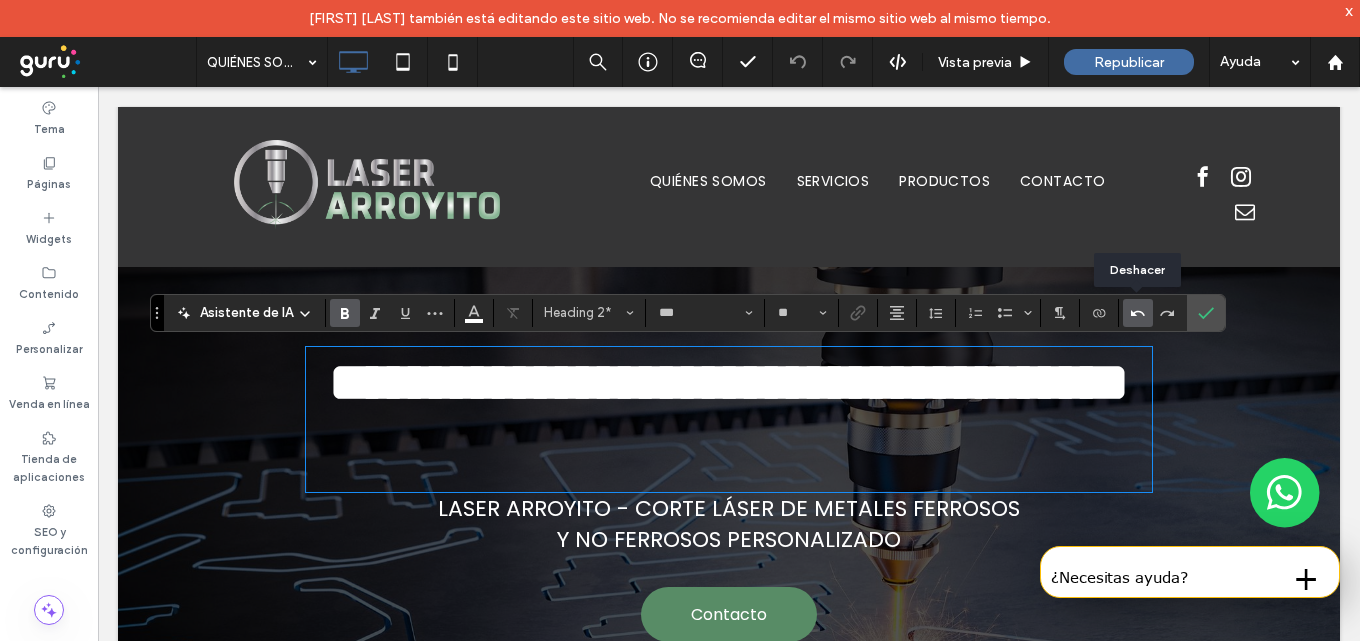 click 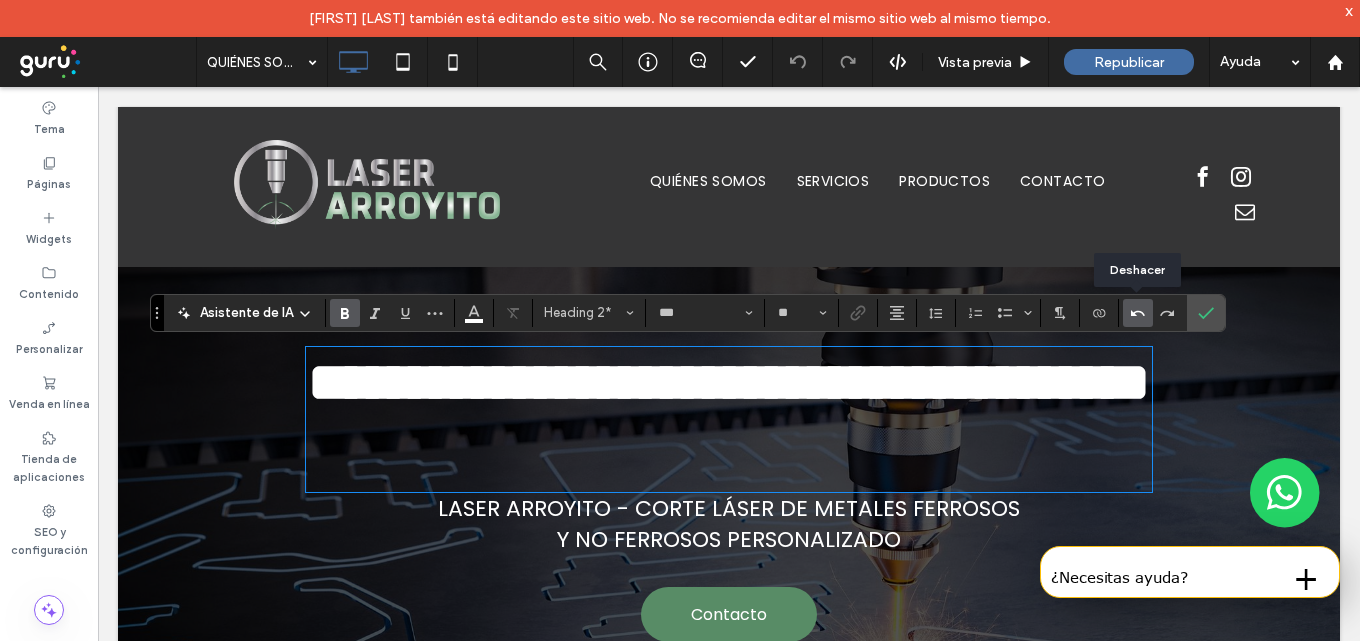 click 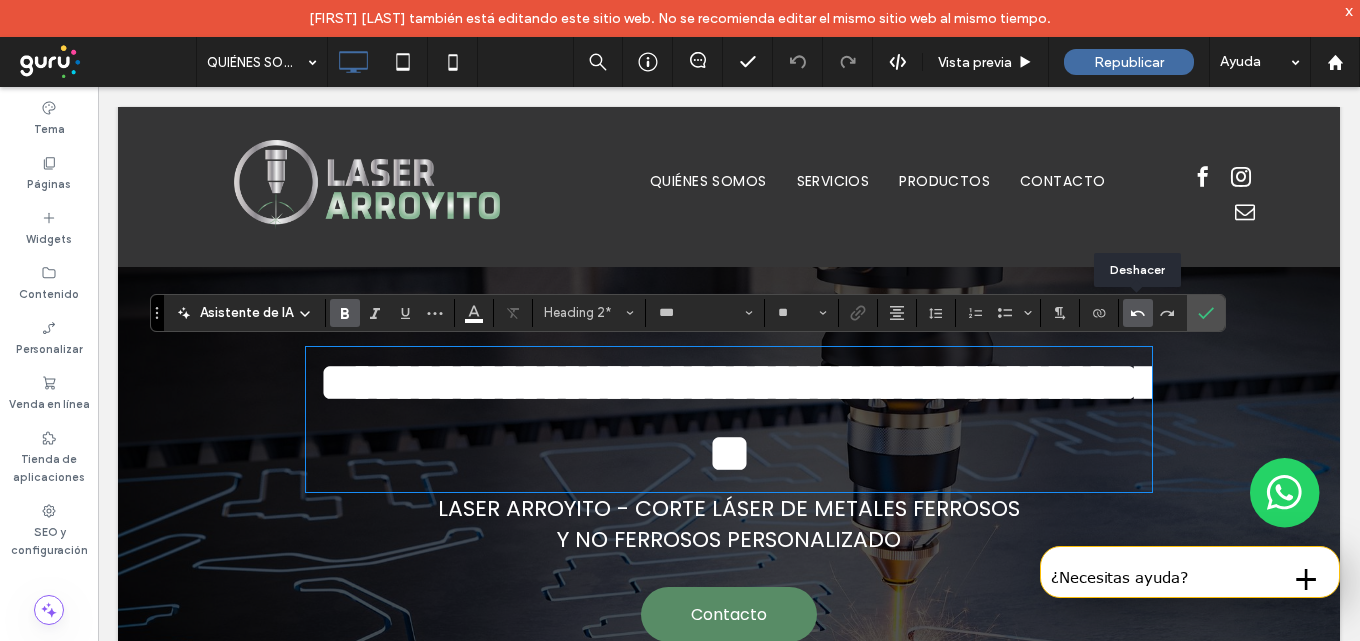 click 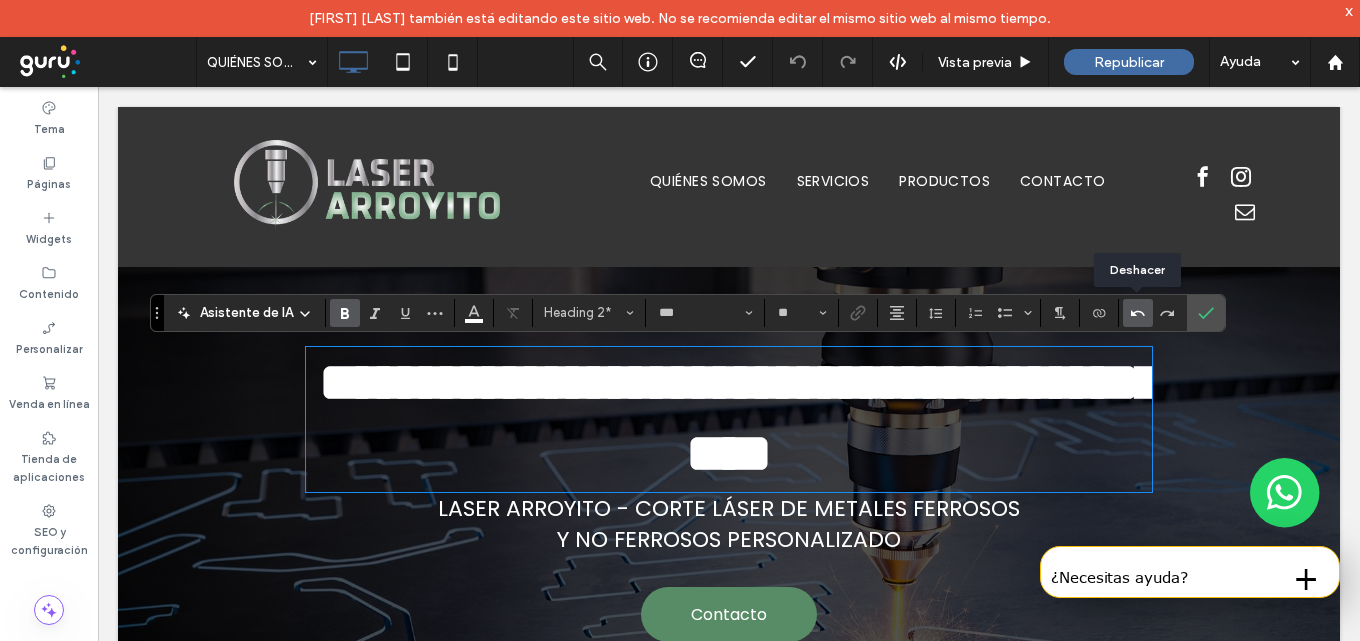 click 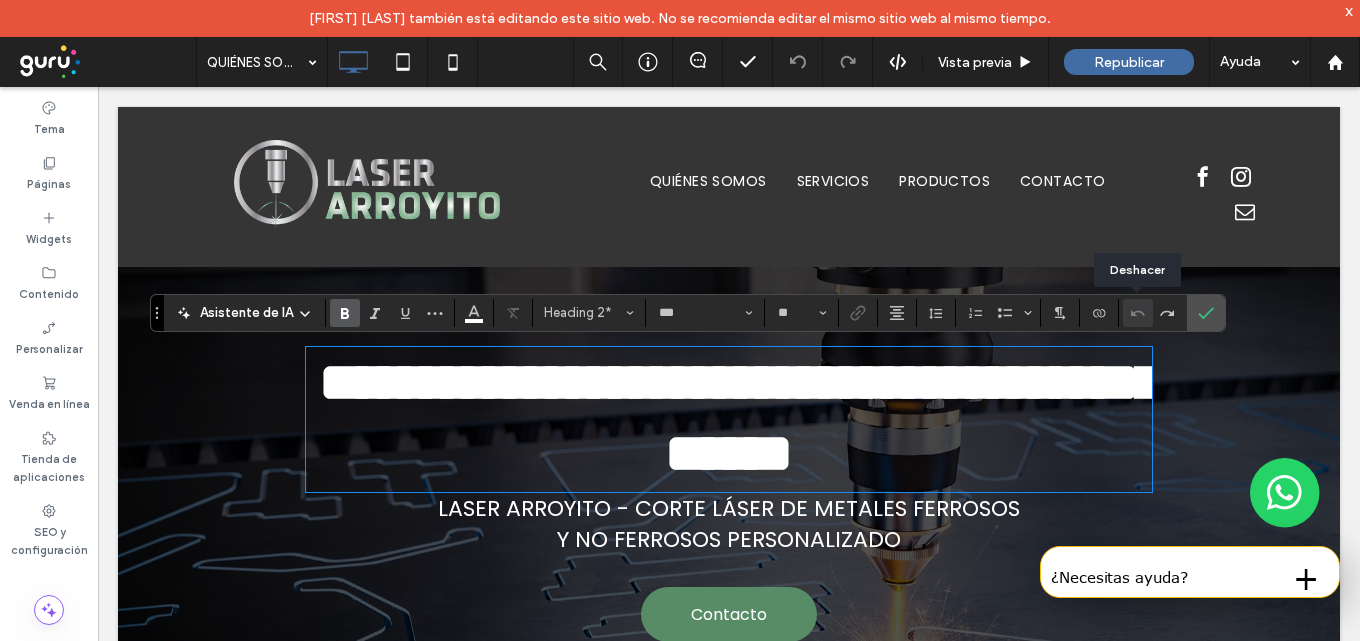 click at bounding box center (1138, 313) 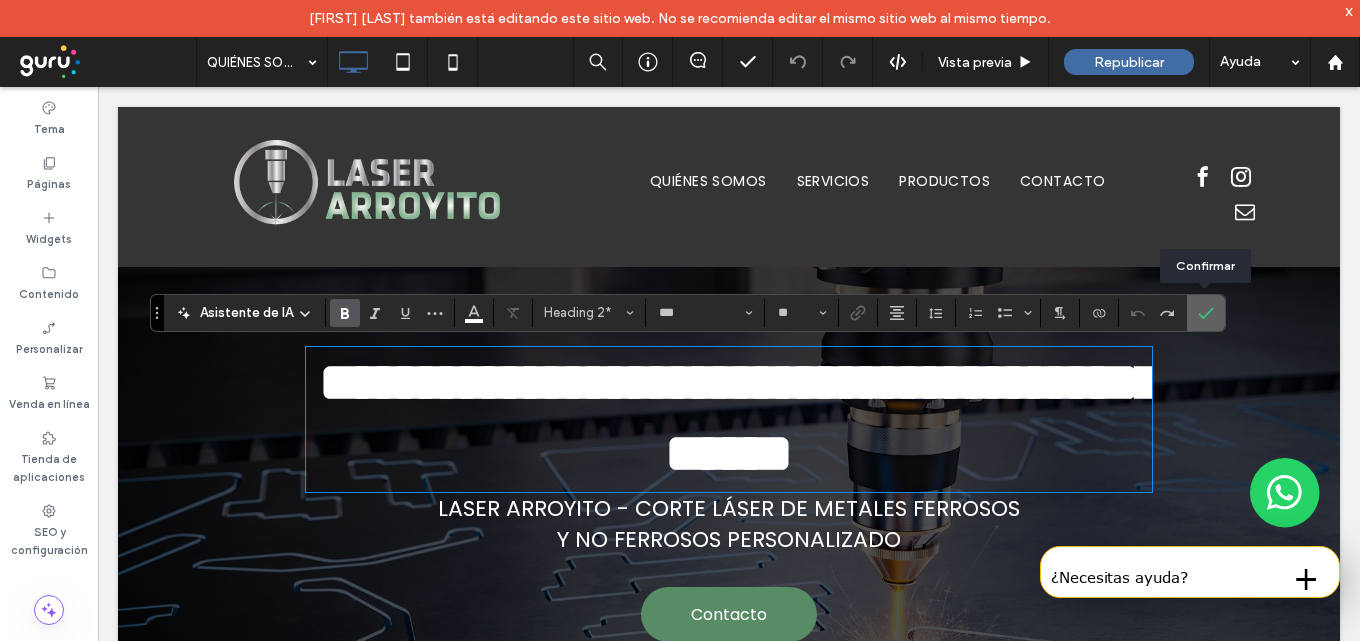 click at bounding box center [1206, 313] 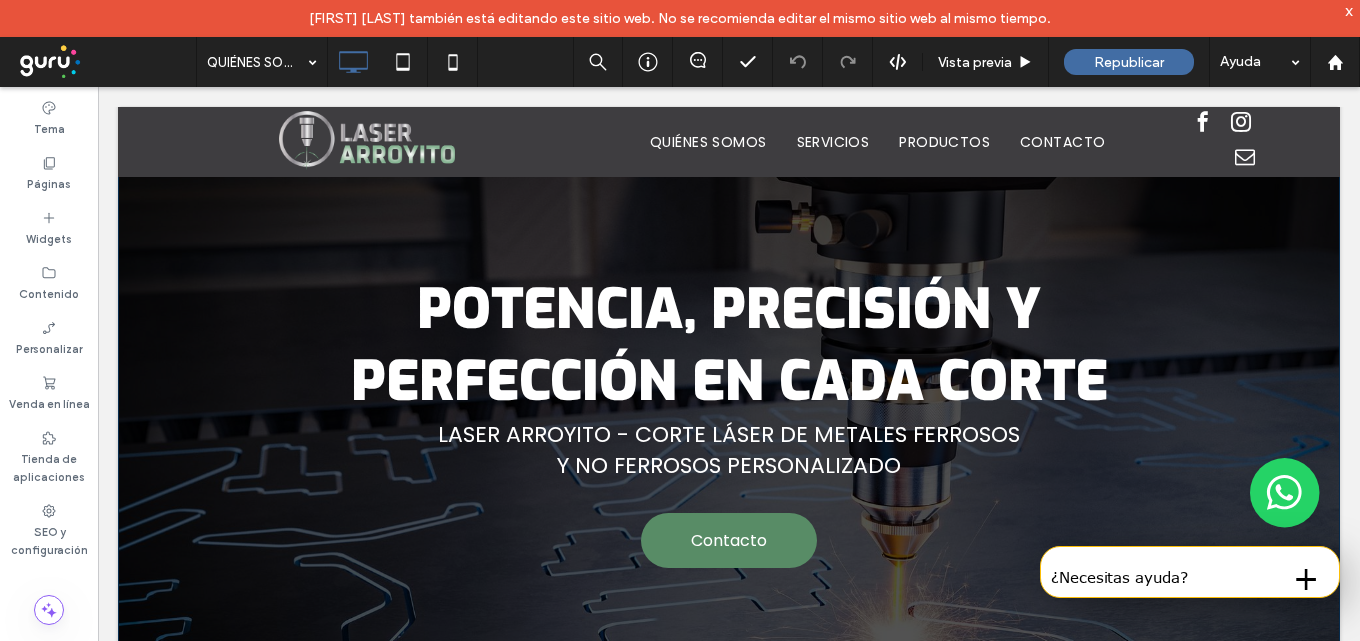 scroll, scrollTop: 300, scrollLeft: 0, axis: vertical 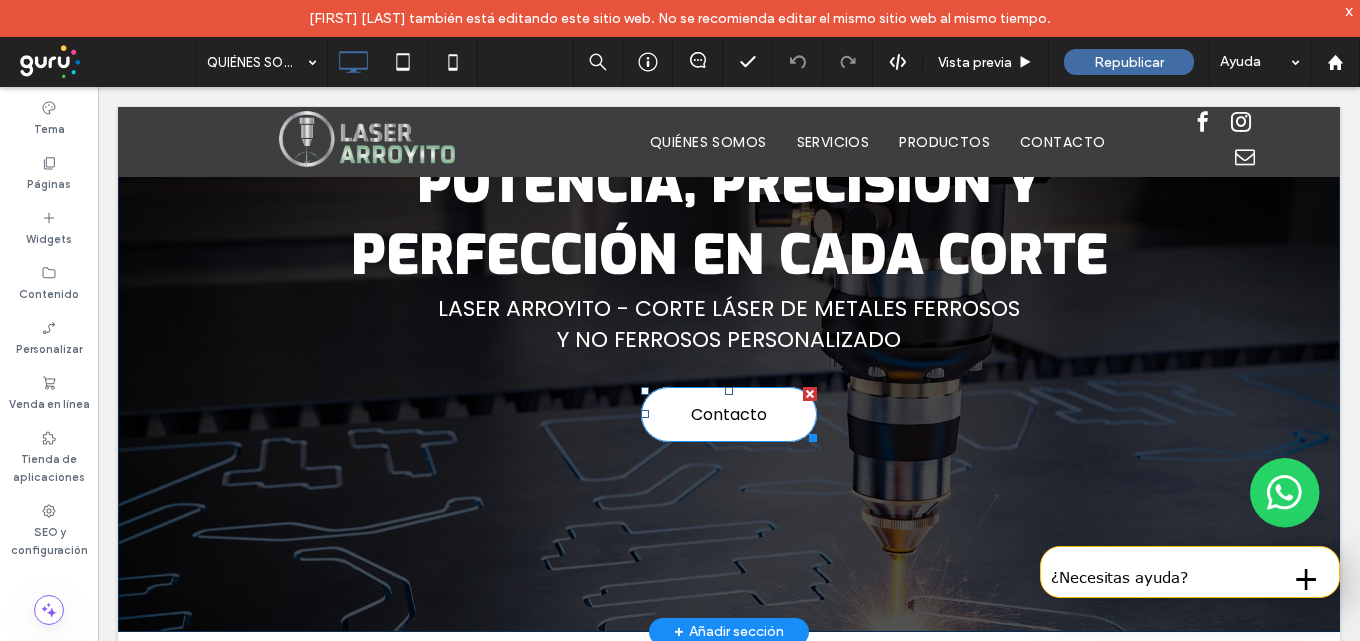click on "Contacto" at bounding box center (729, 414) 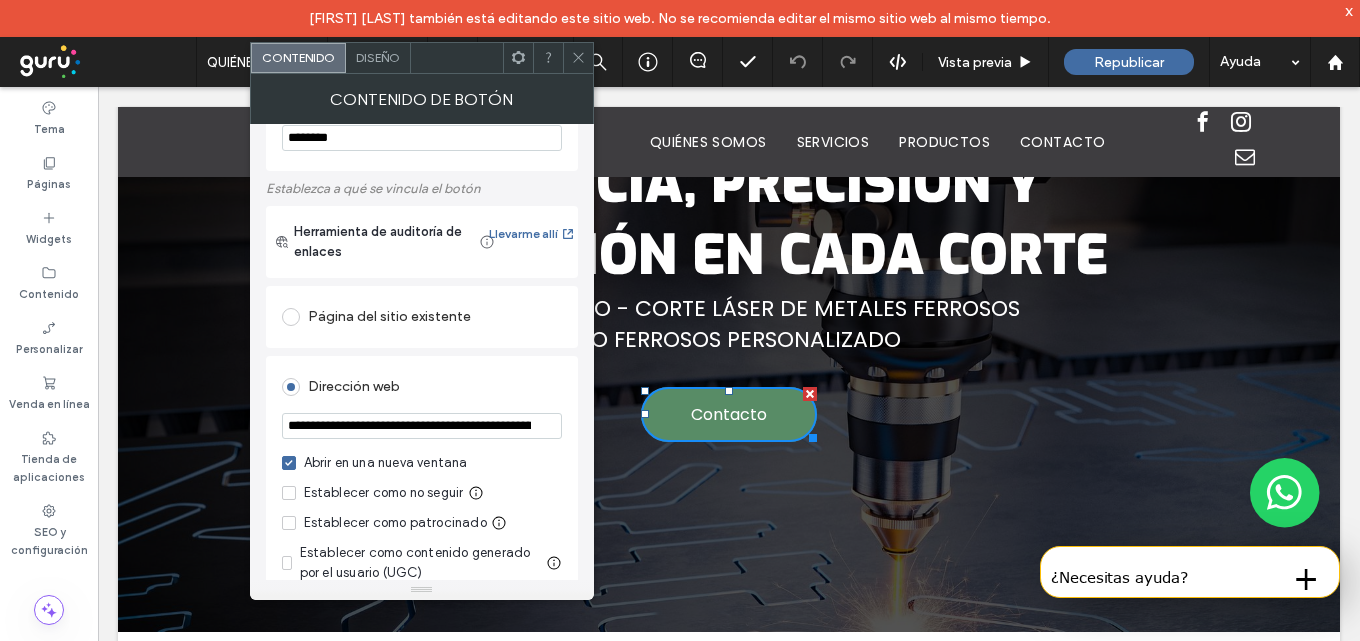 scroll, scrollTop: 100, scrollLeft: 0, axis: vertical 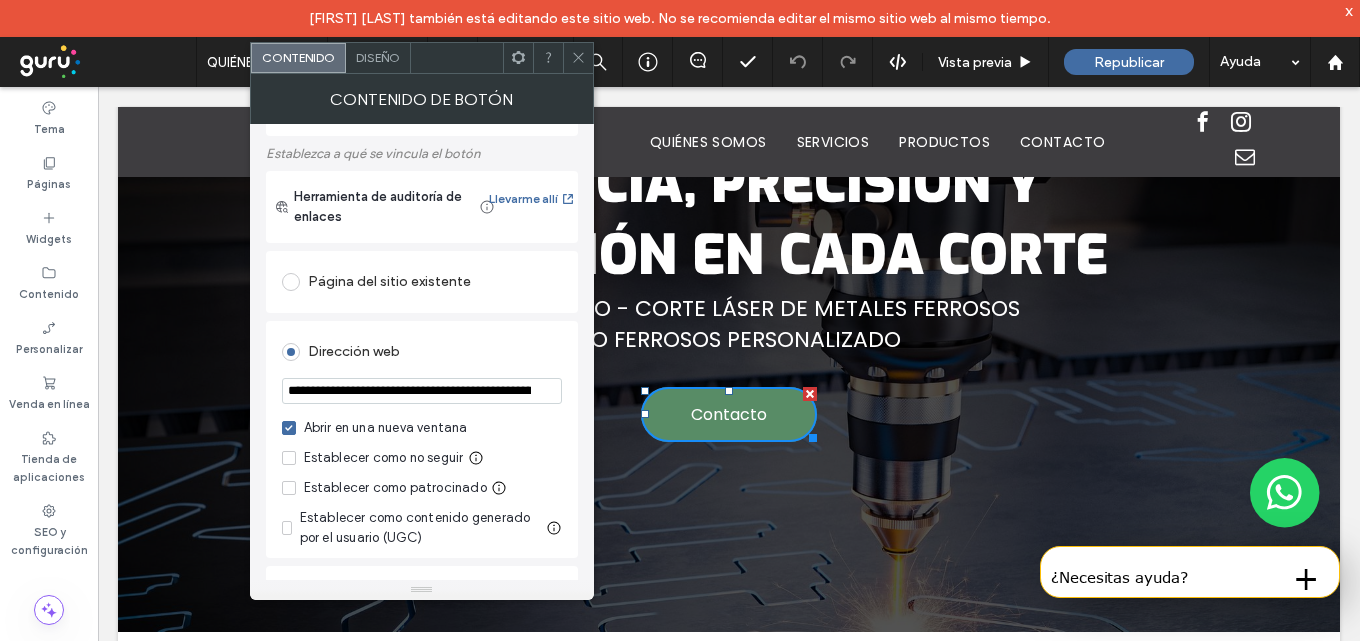 click on "**********" at bounding box center (422, 391) 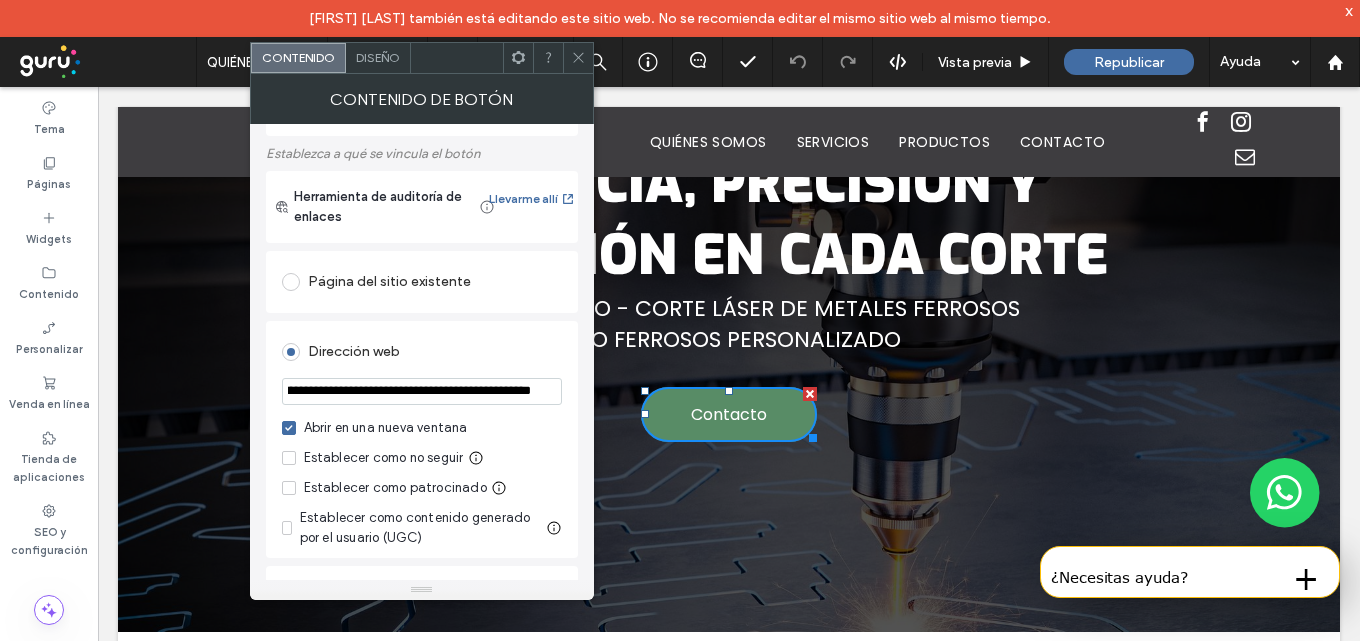 scroll, scrollTop: 0, scrollLeft: 433, axis: horizontal 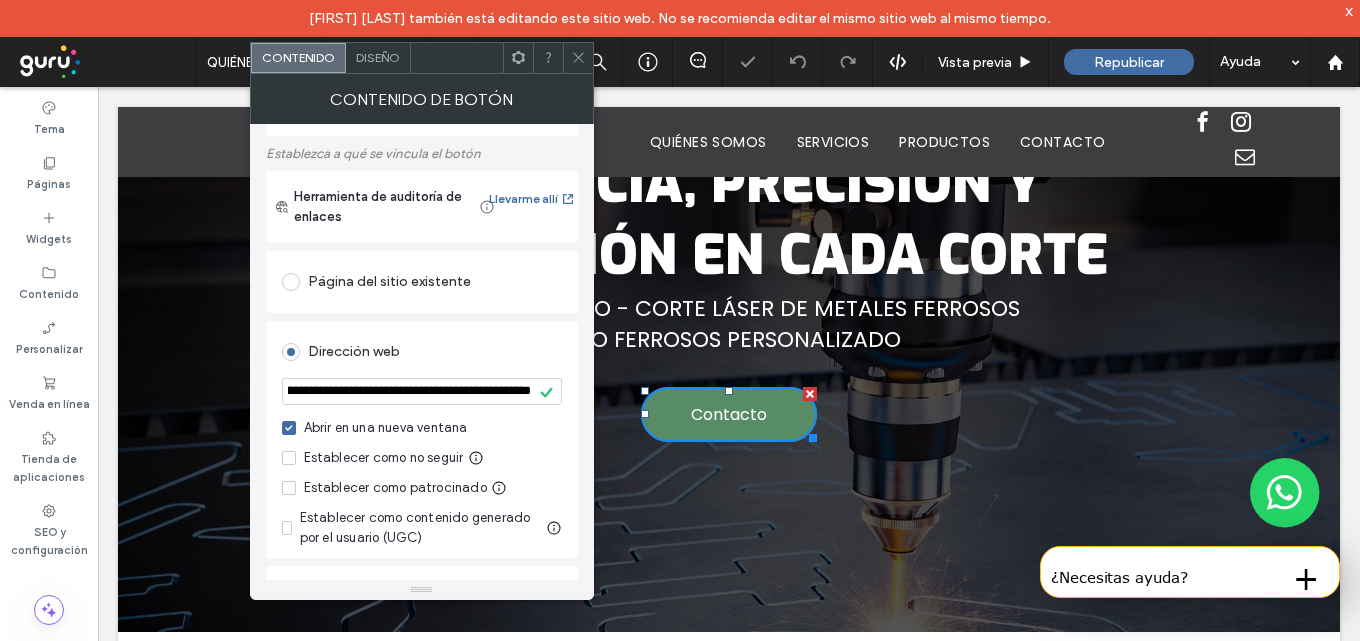 click 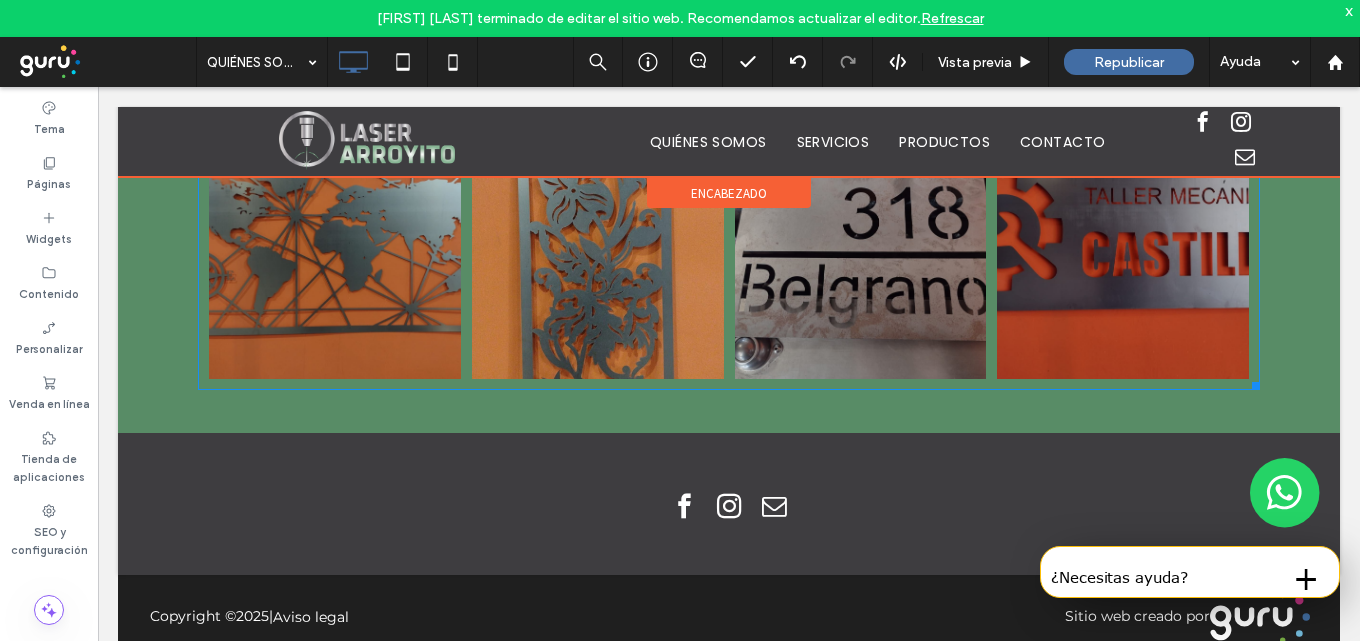 scroll, scrollTop: 4812, scrollLeft: 0, axis: vertical 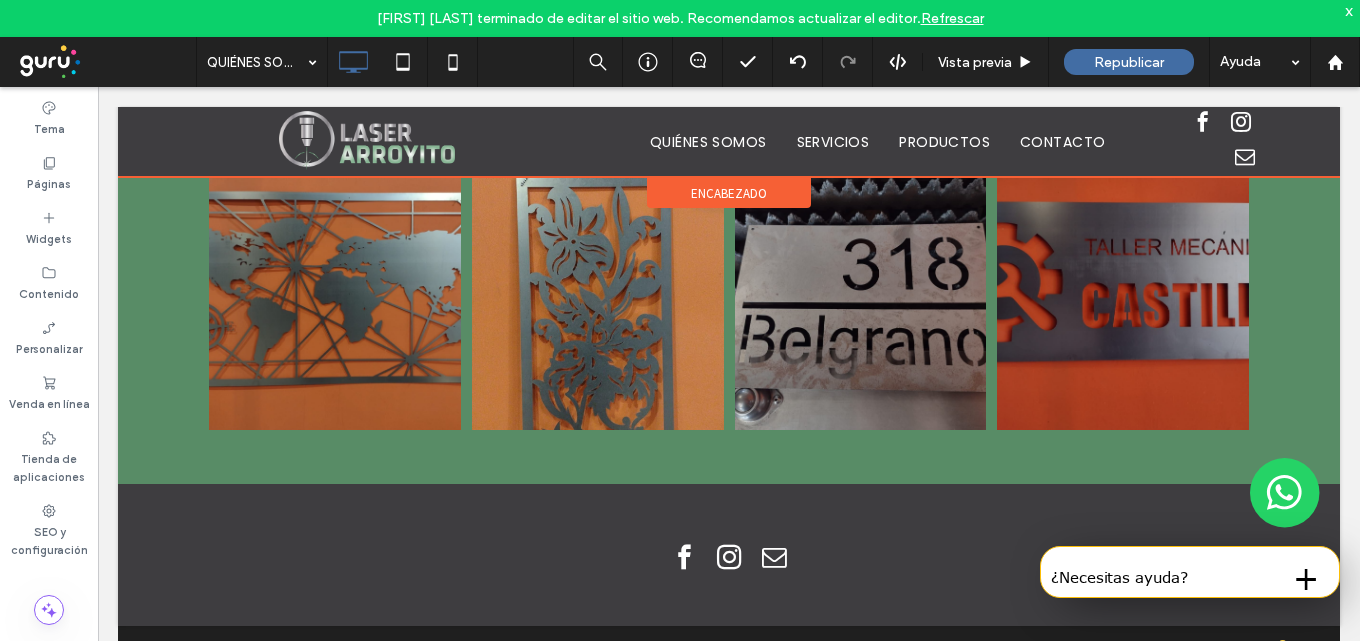 click at bounding box center (729, 142) 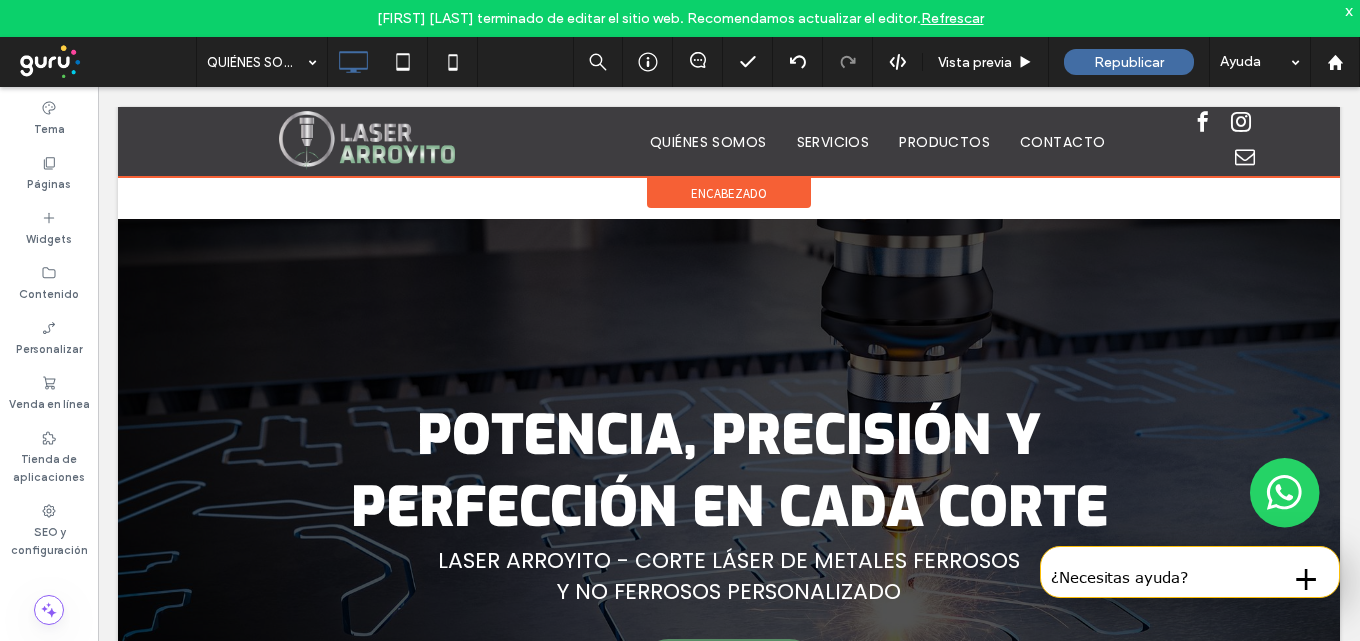 scroll, scrollTop: 0, scrollLeft: 0, axis: both 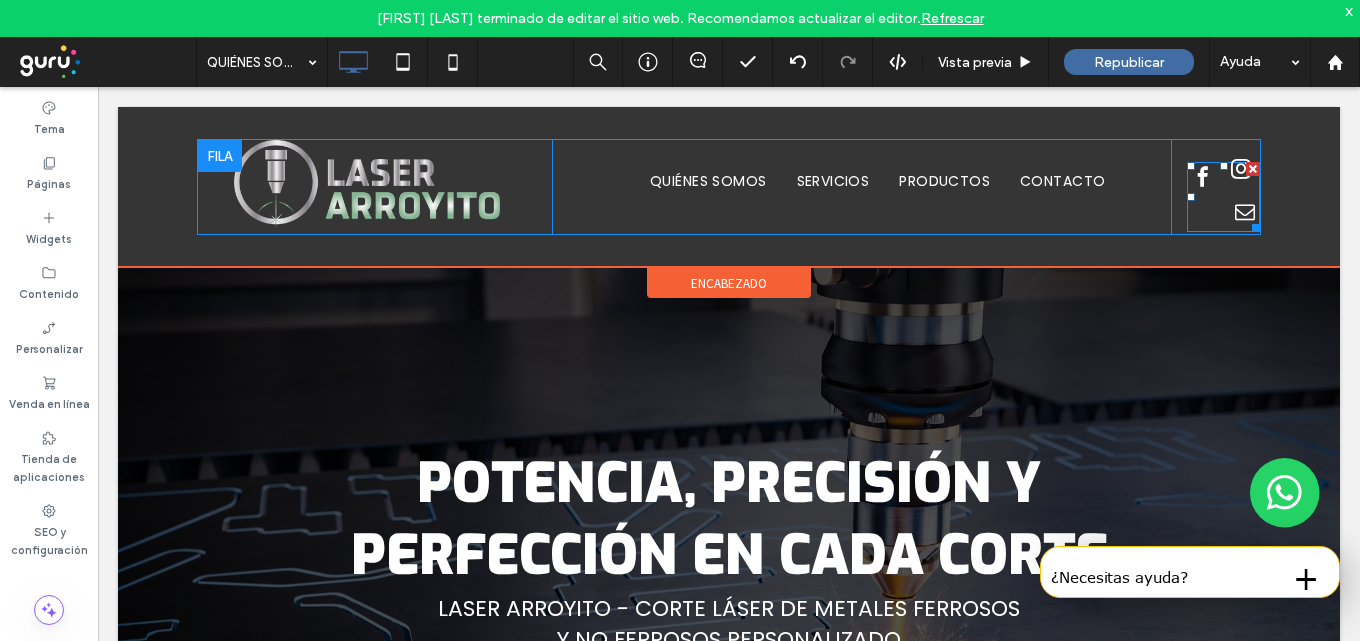 click at bounding box center [1241, 169] 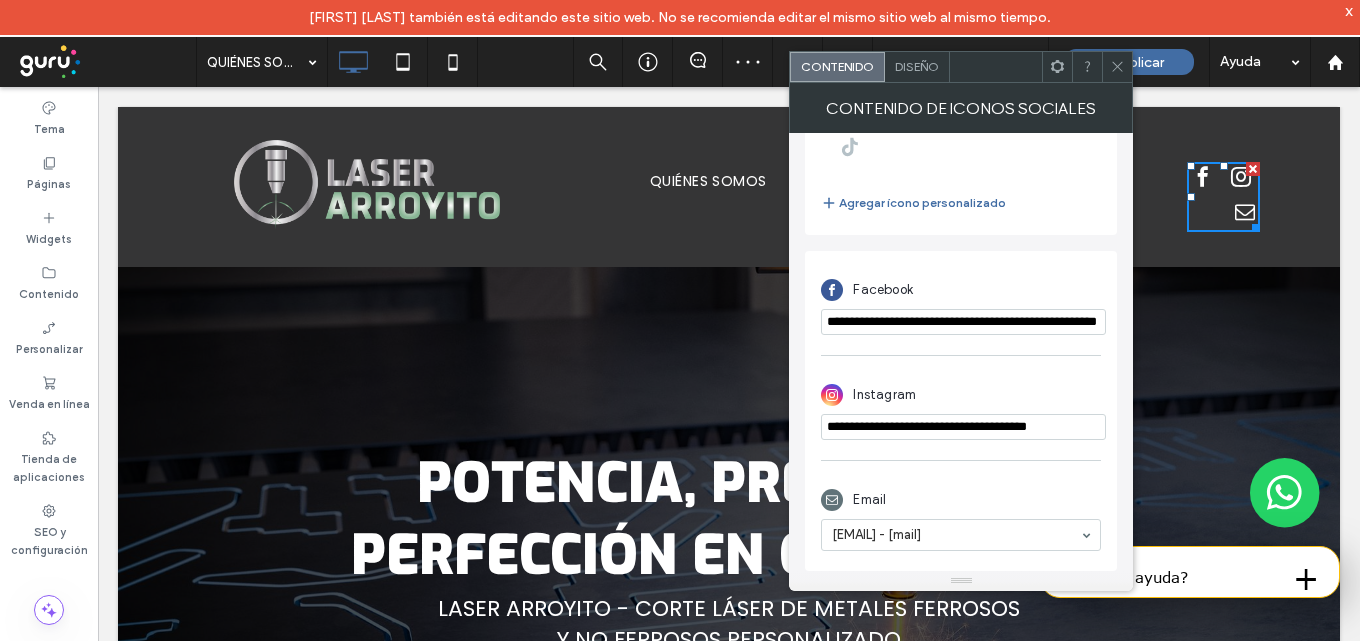 scroll, scrollTop: 422, scrollLeft: 0, axis: vertical 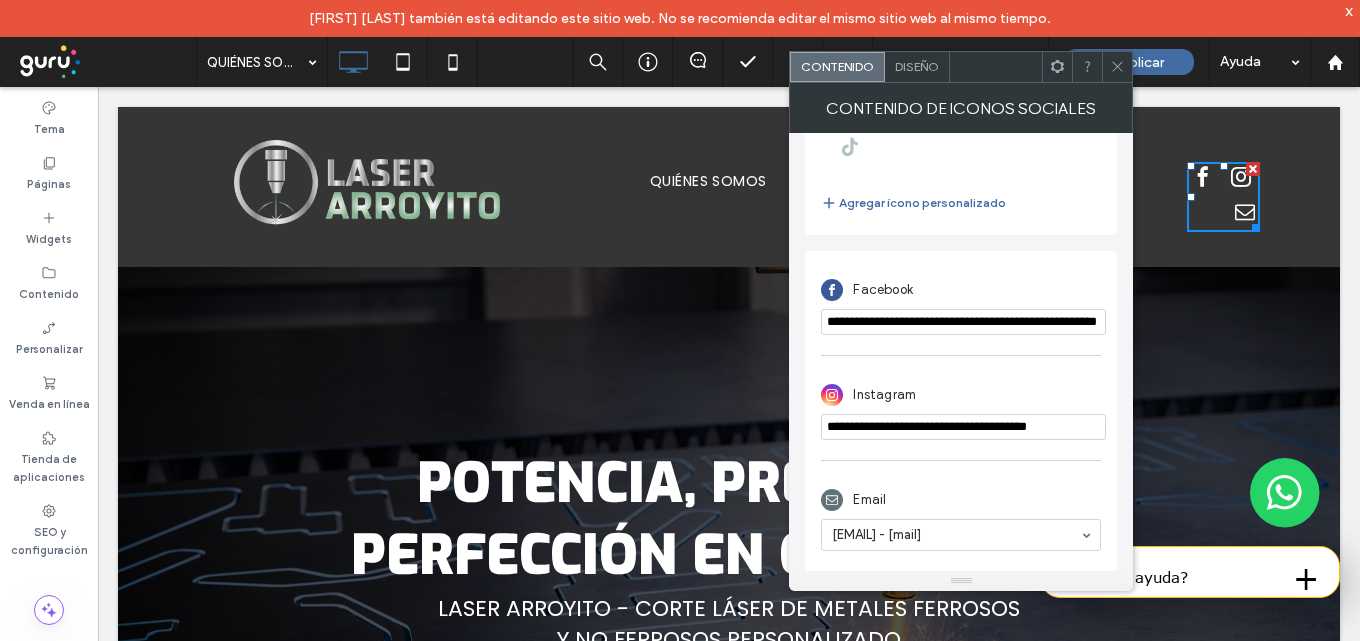 click on "**********" at bounding box center [963, 322] 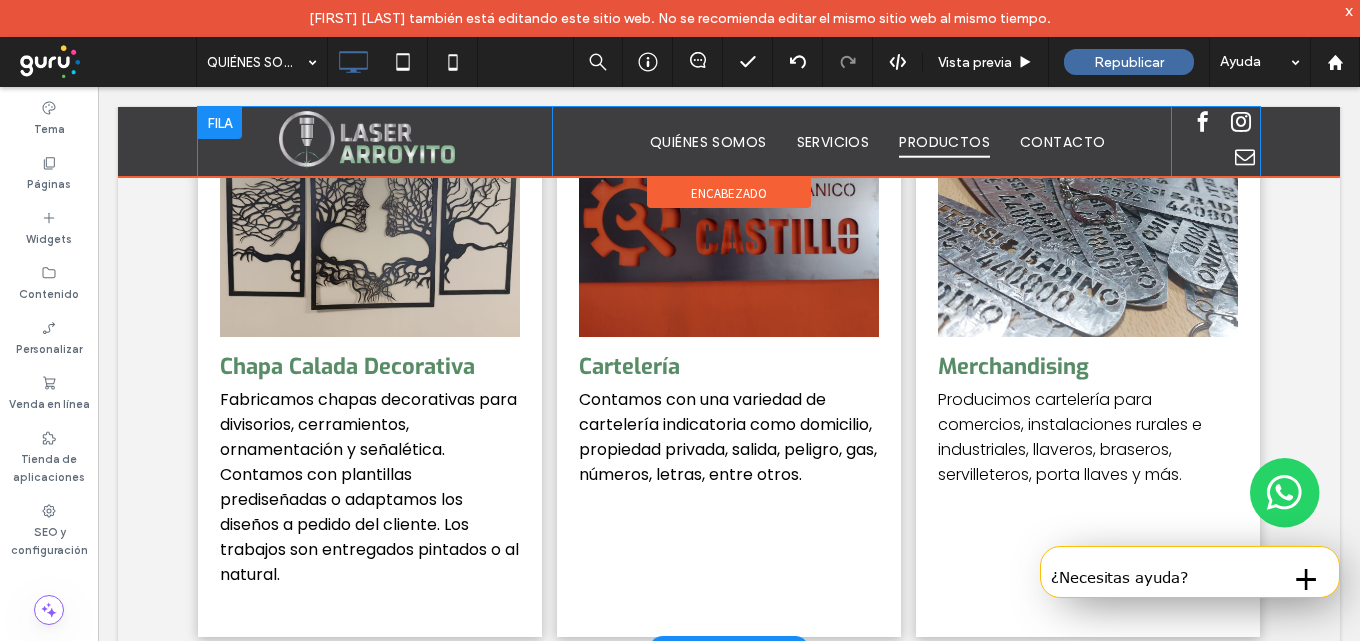 scroll, scrollTop: 2800, scrollLeft: 0, axis: vertical 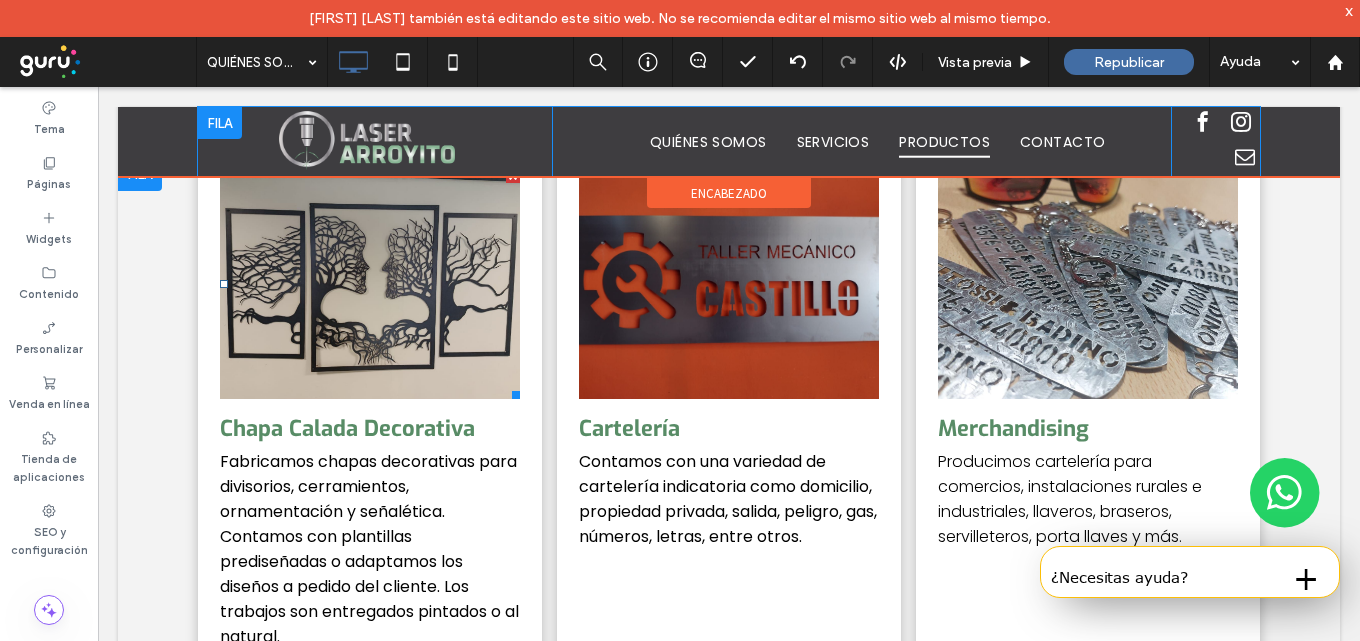 click at bounding box center (370, 284) 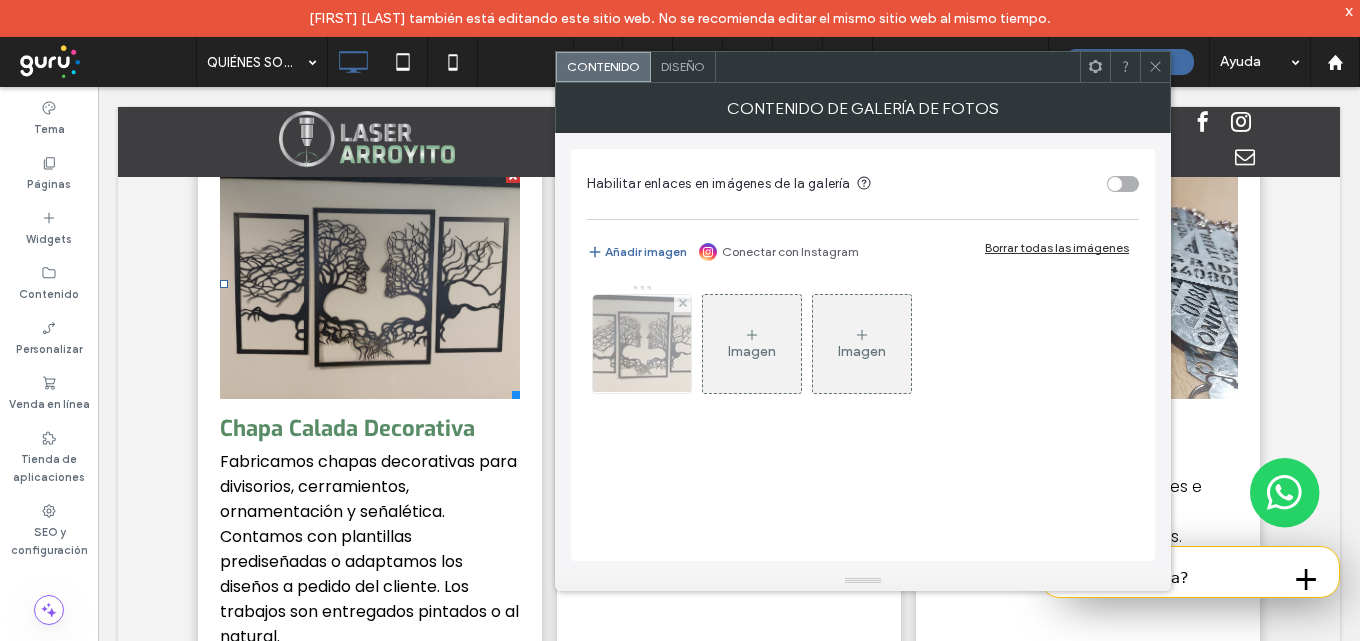 click at bounding box center [642, 344] 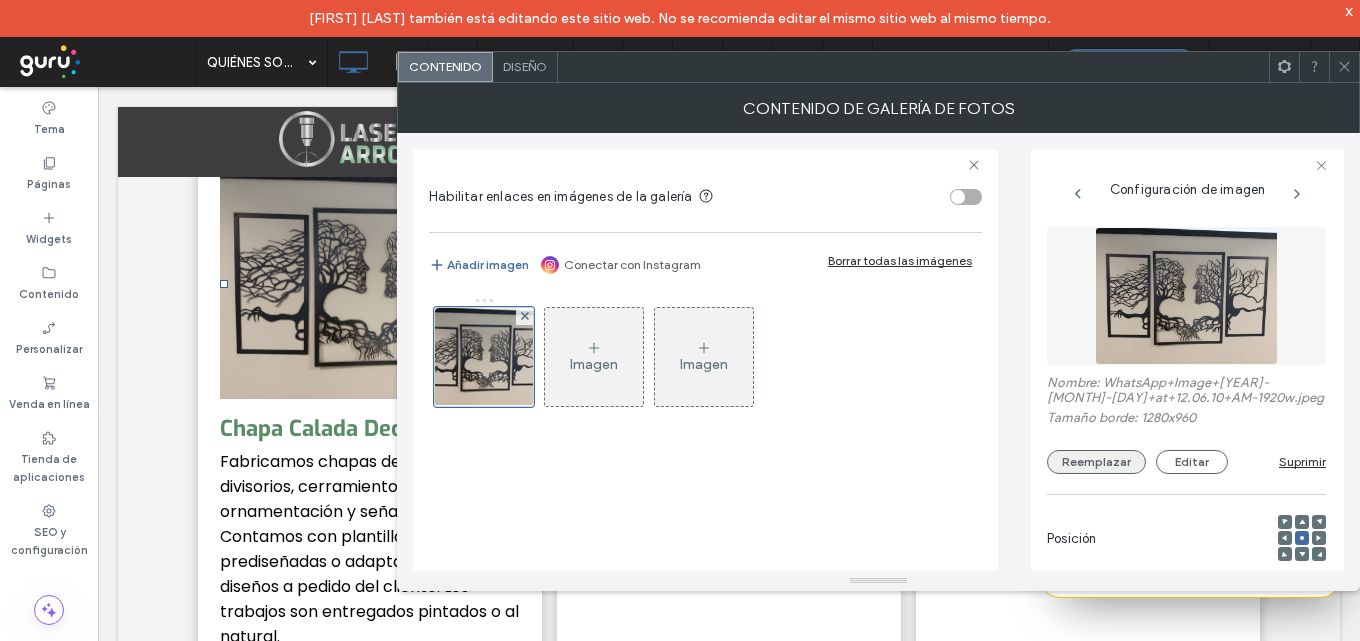 click on "Reemplazar" at bounding box center (1096, 462) 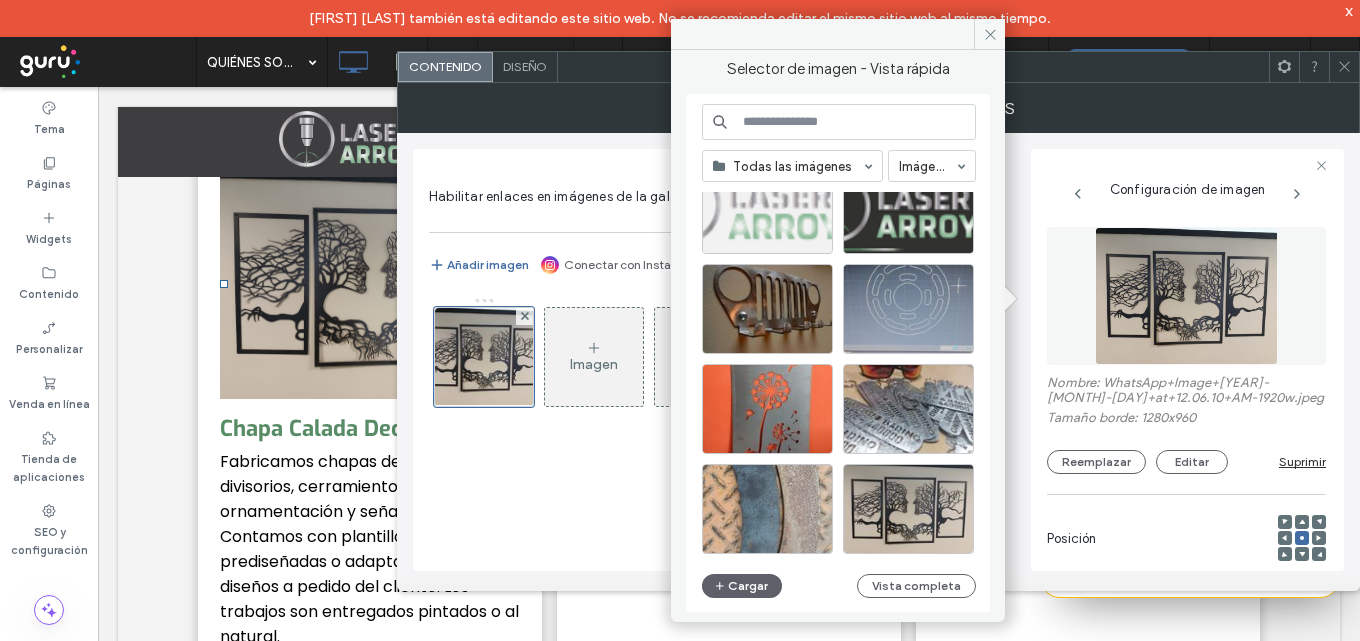 scroll, scrollTop: 0, scrollLeft: 0, axis: both 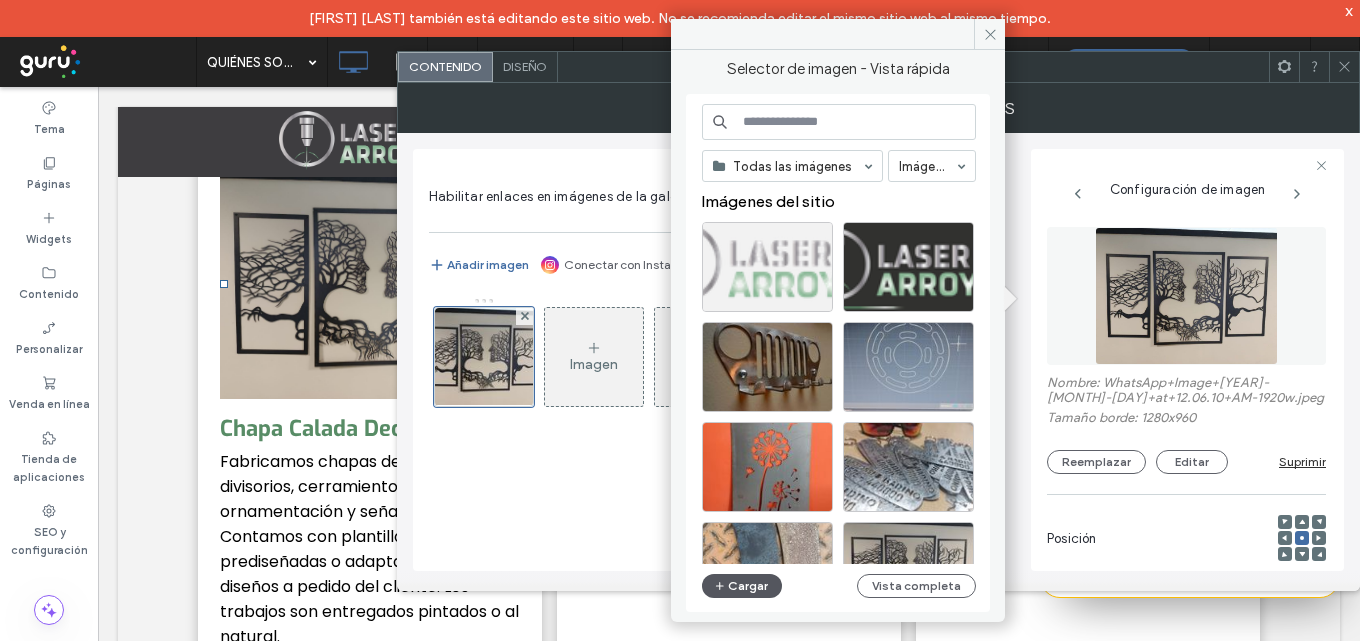 click on "Cargar" at bounding box center (742, 586) 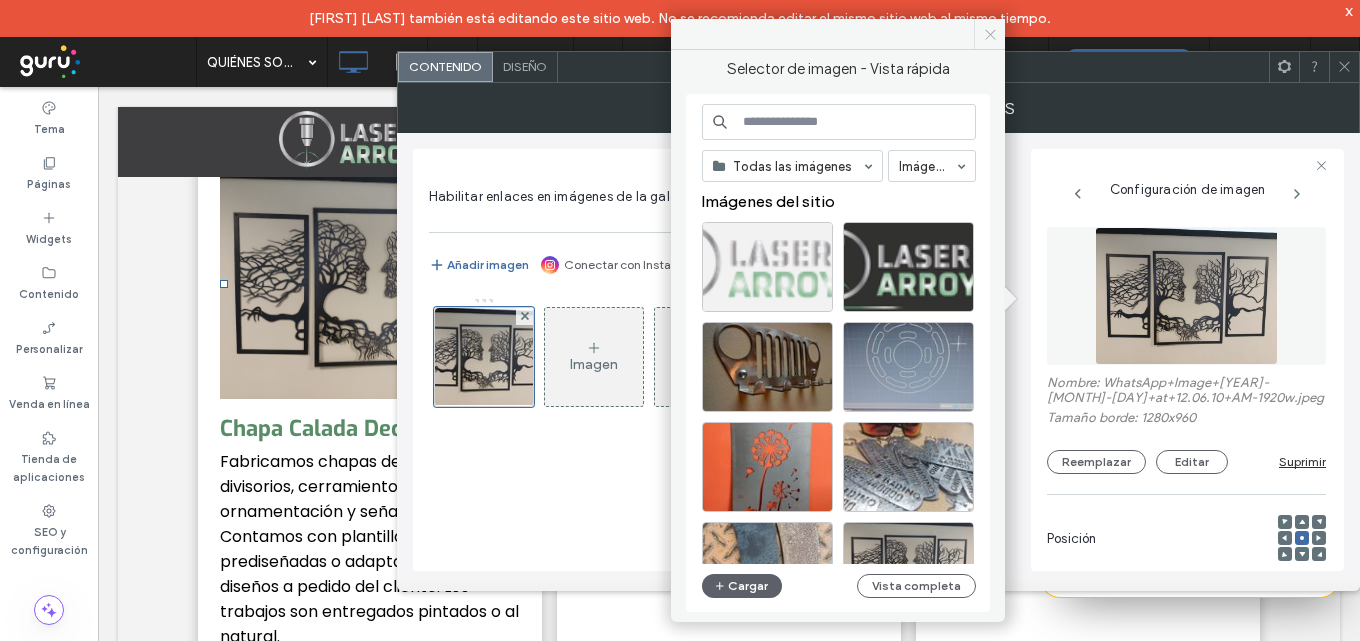 click 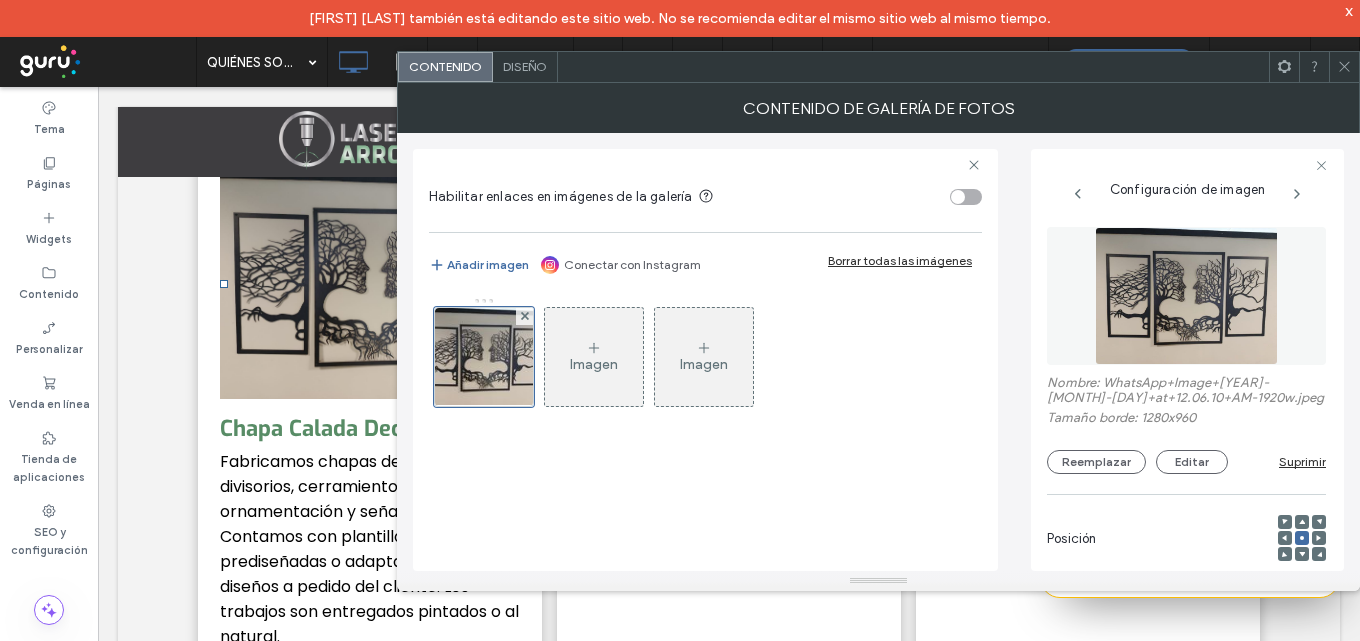 click 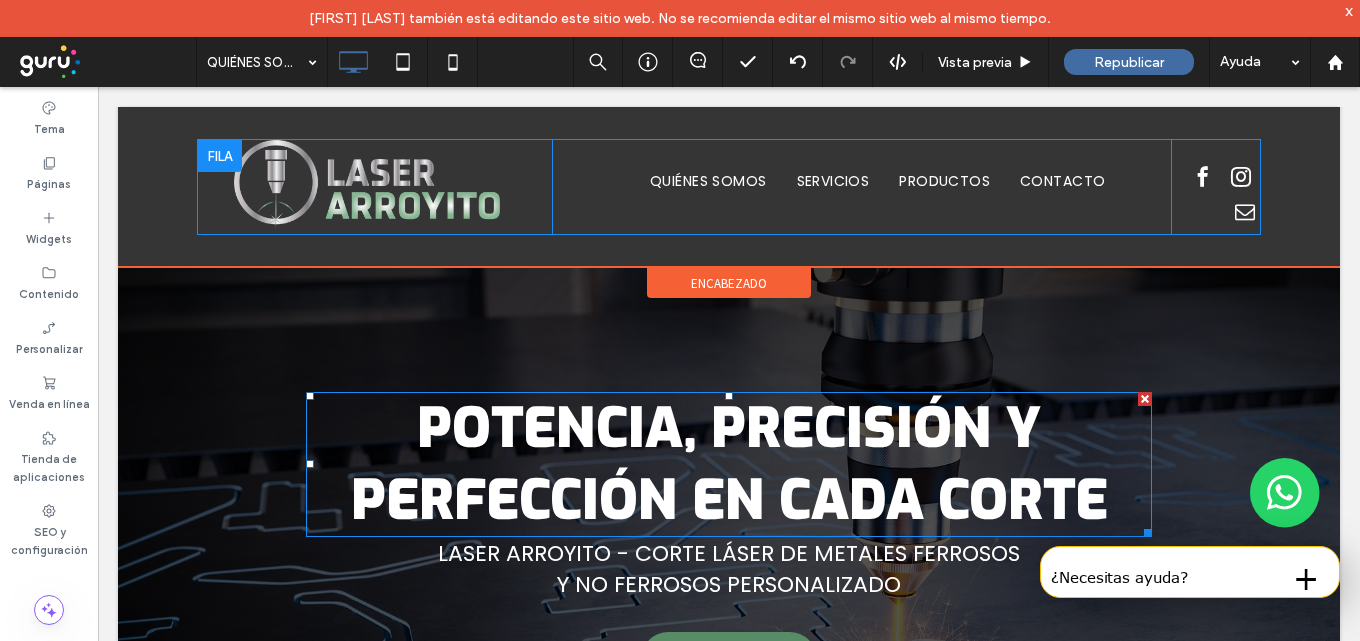 scroll, scrollTop: 0, scrollLeft: 0, axis: both 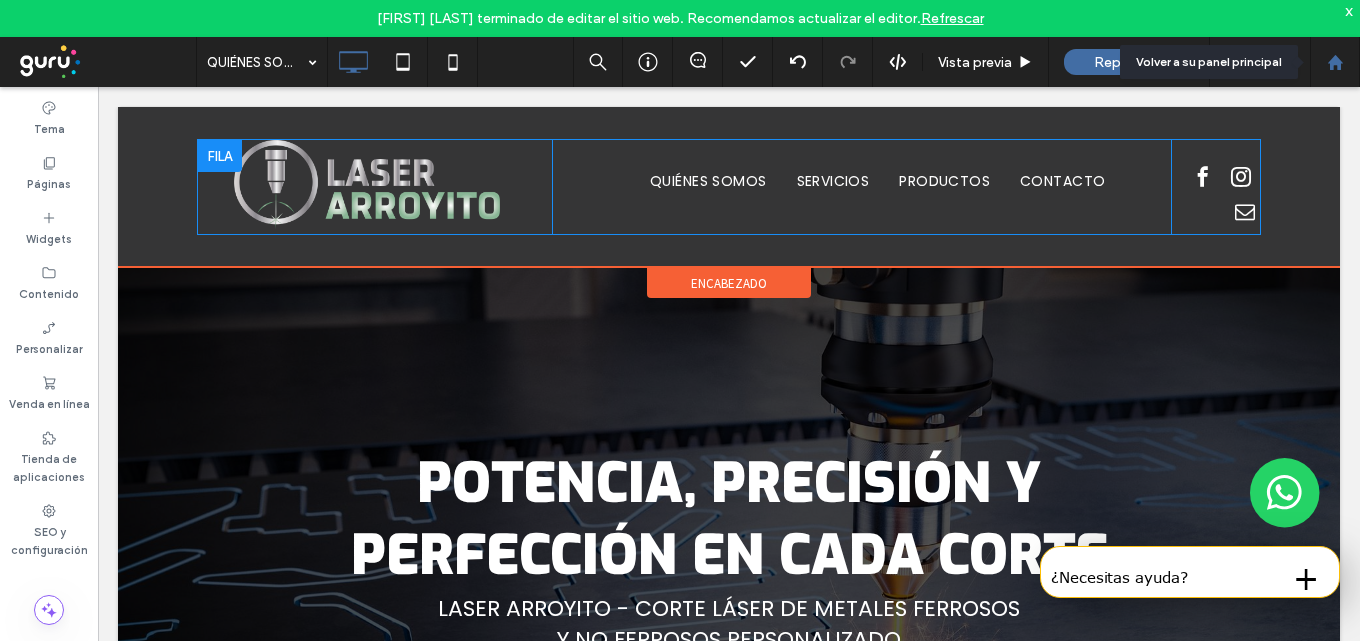 click 